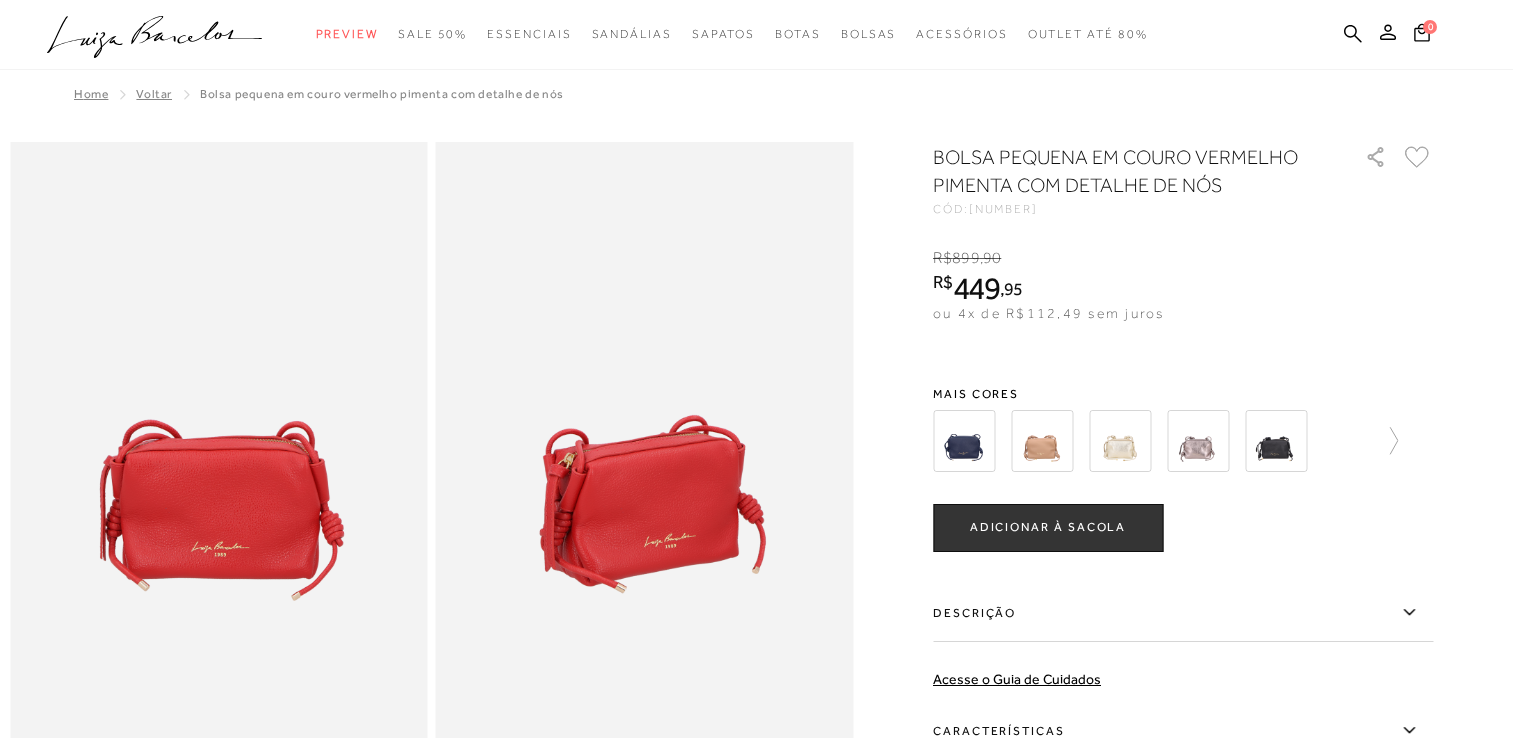 scroll, scrollTop: 0, scrollLeft: 0, axis: both 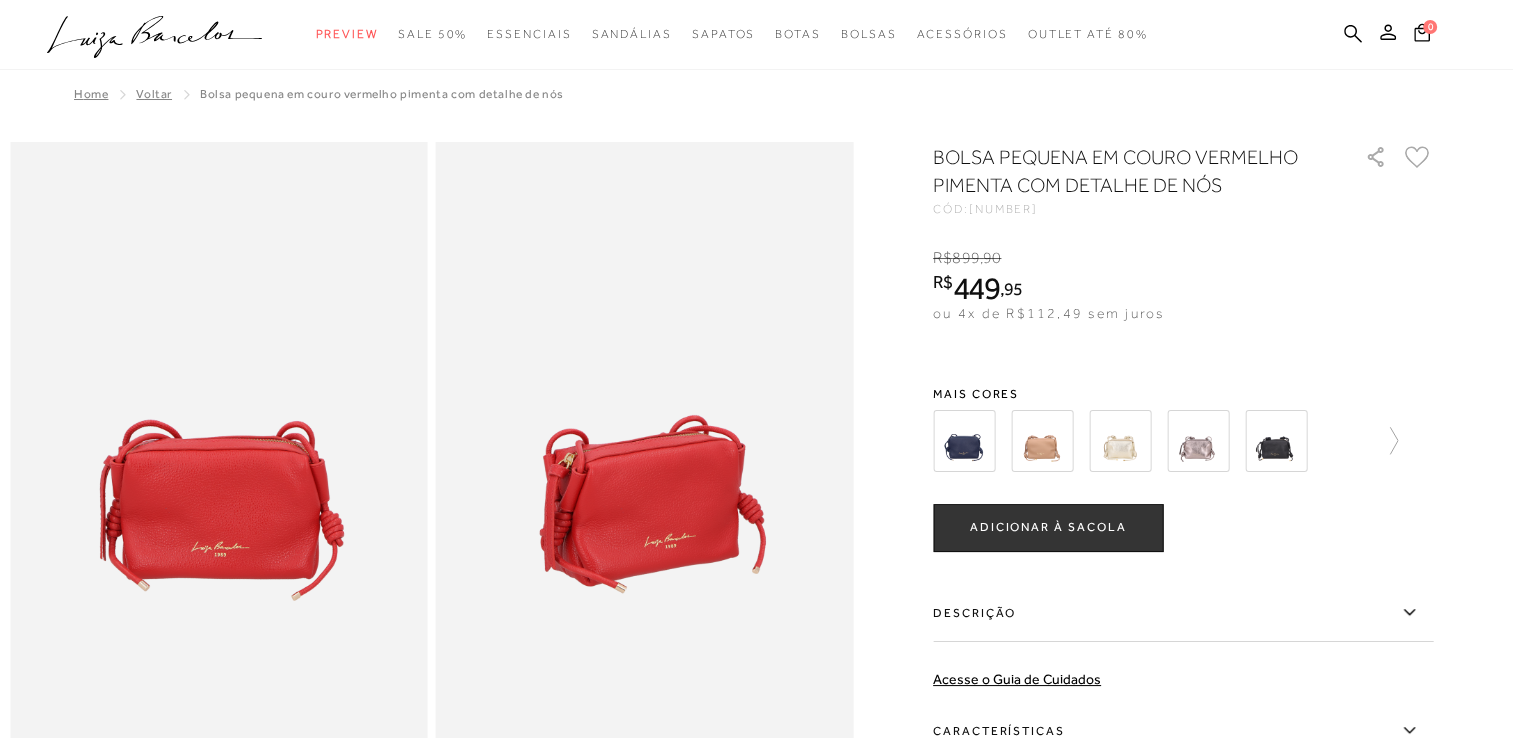 click at bounding box center [964, 441] 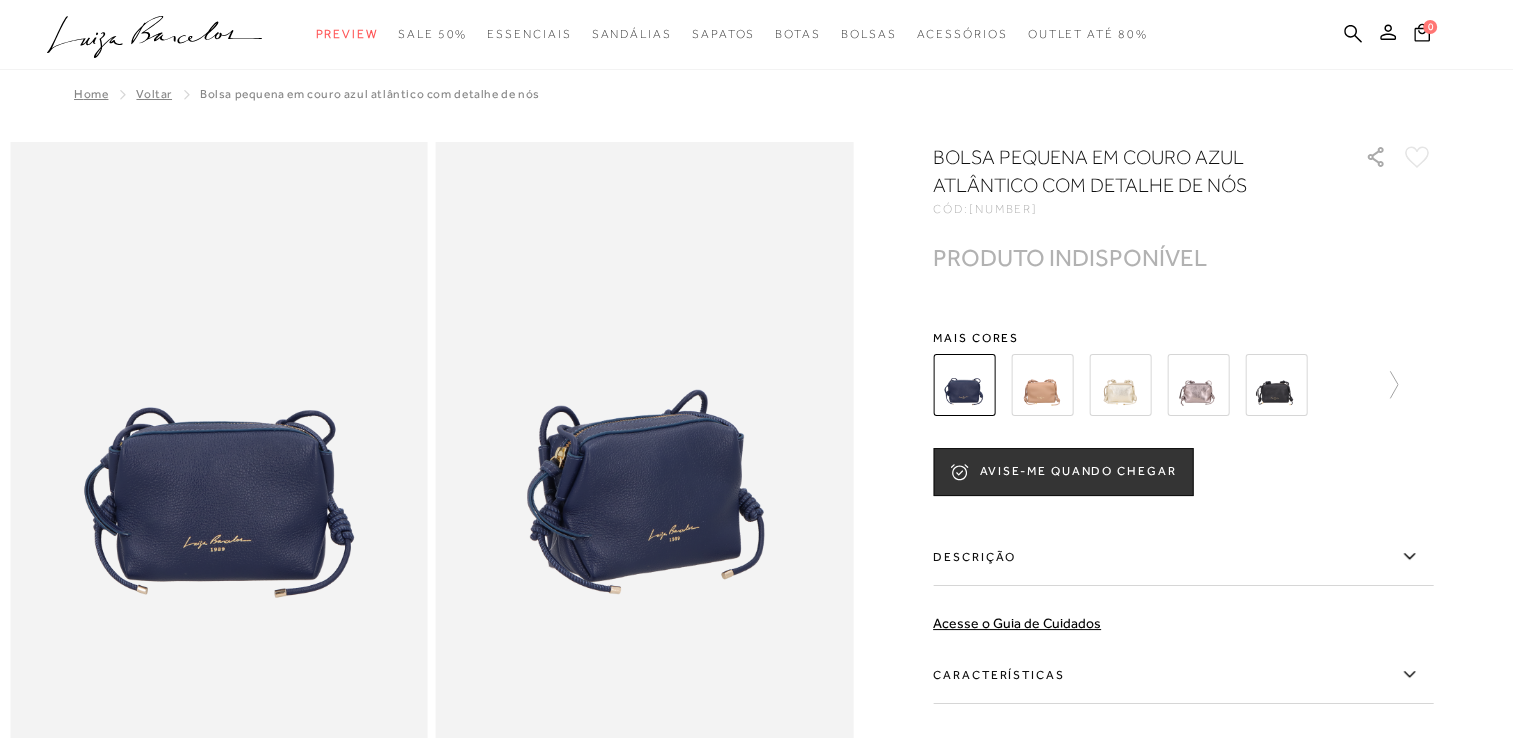 click at bounding box center [1042, 385] 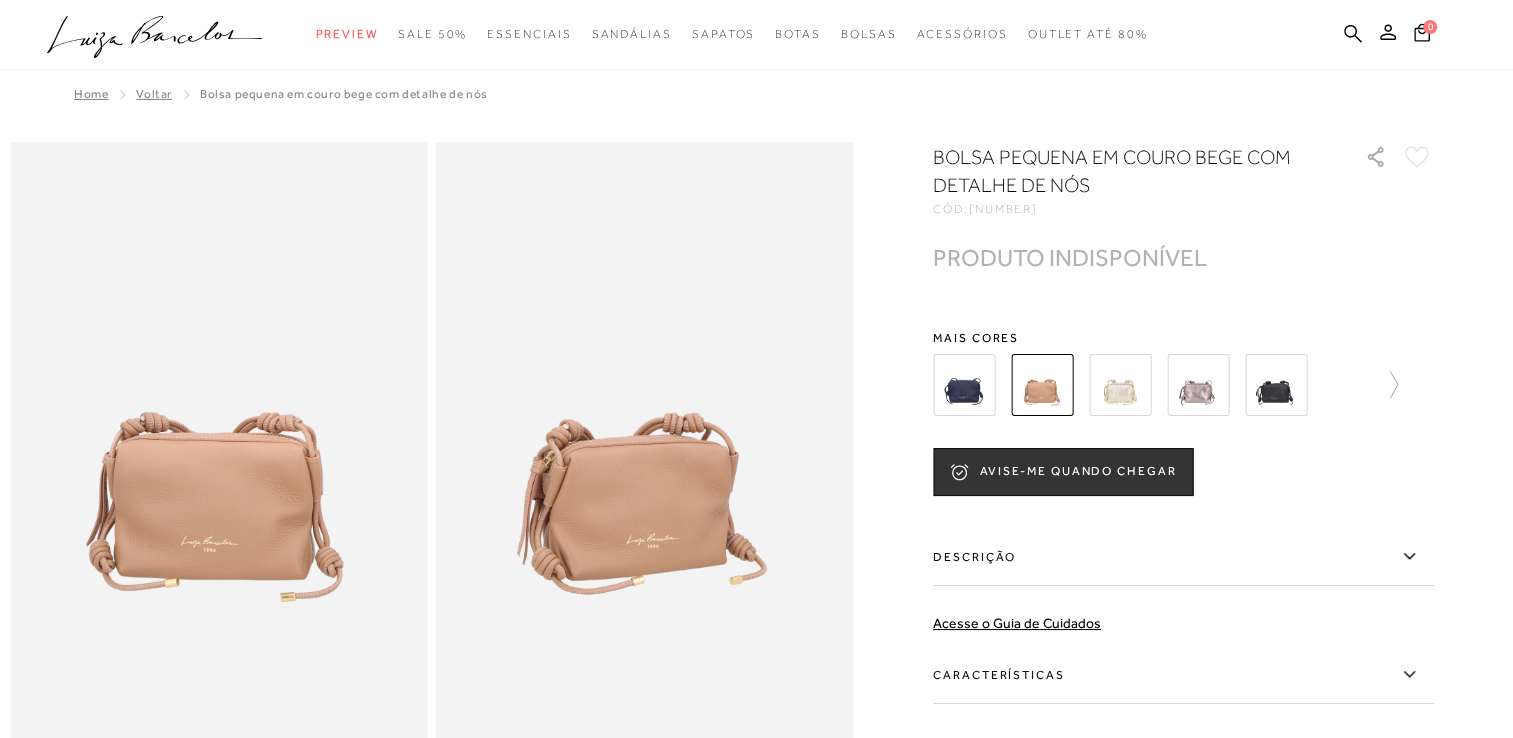 click at bounding box center [1120, 385] 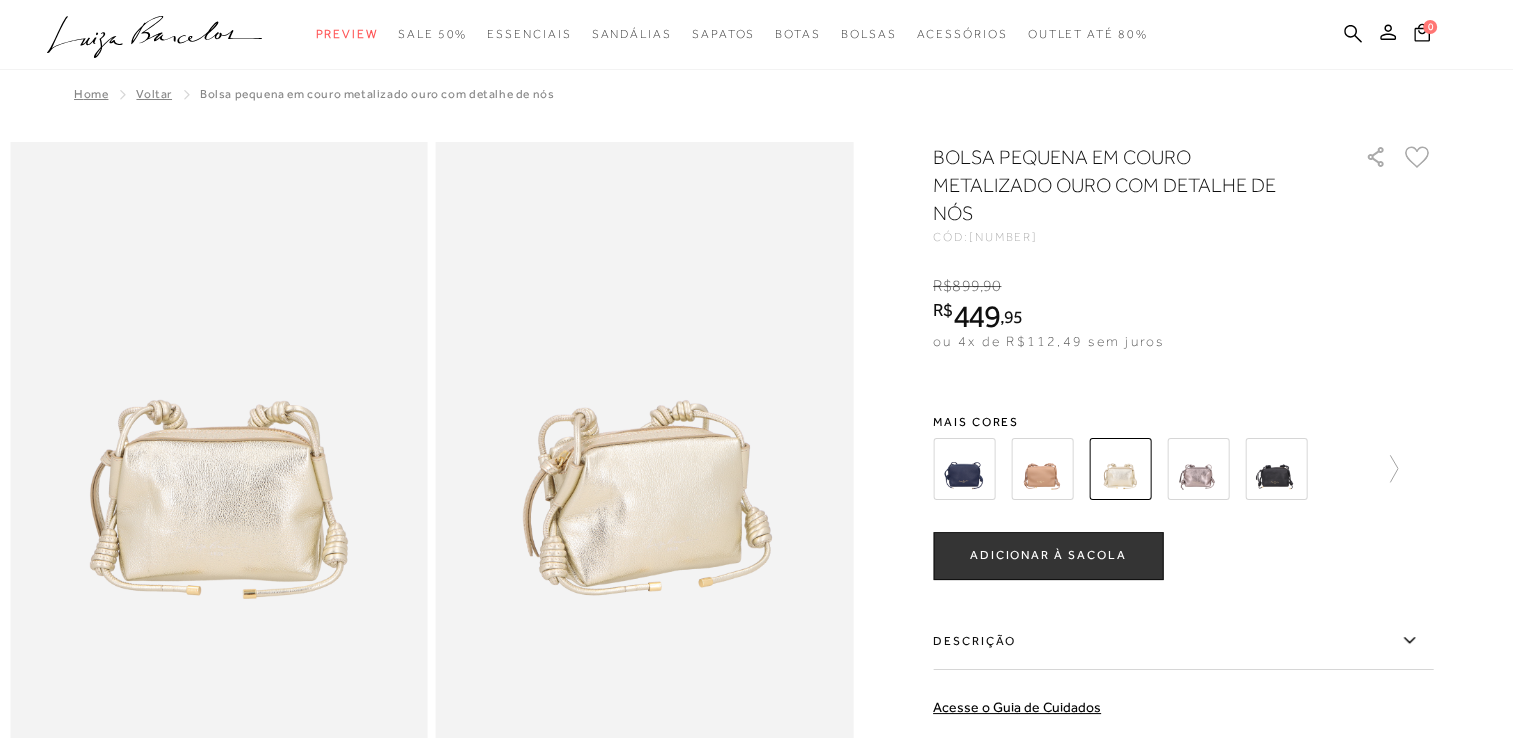 click on "BOLSA PEQUENA EM COURO METALIZADO OURO COM DETALHE DE NÓS
CÓD:
[NUMBER]
×
É necessário selecionar um tamanho para adicionar o produto como favorito.
R$ 899 , 90
R$ 449 , 95
ou 4x de R$112,49 sem juros
De  R$899,90
Por:  R$449,95" at bounding box center [1183, 562] 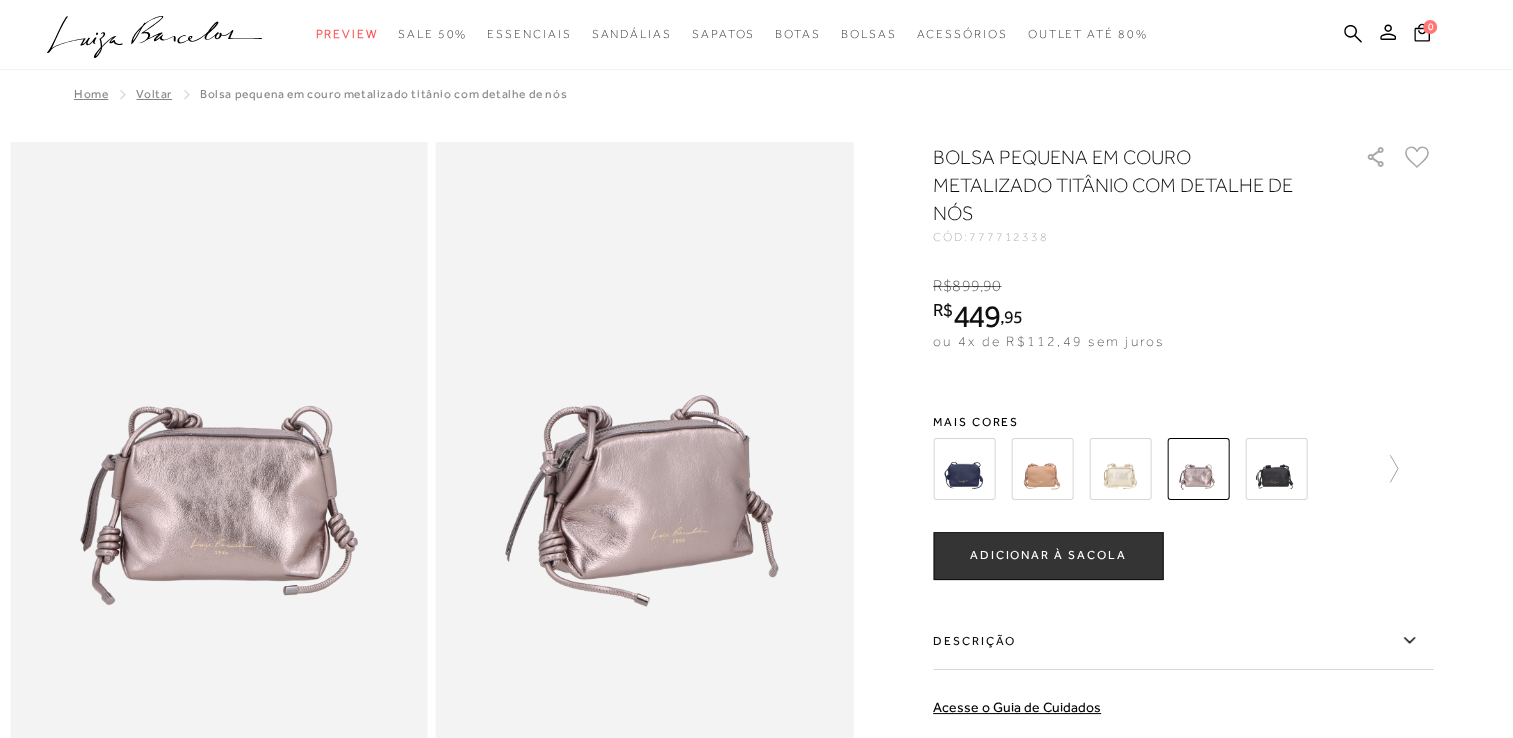 click at bounding box center (1276, 469) 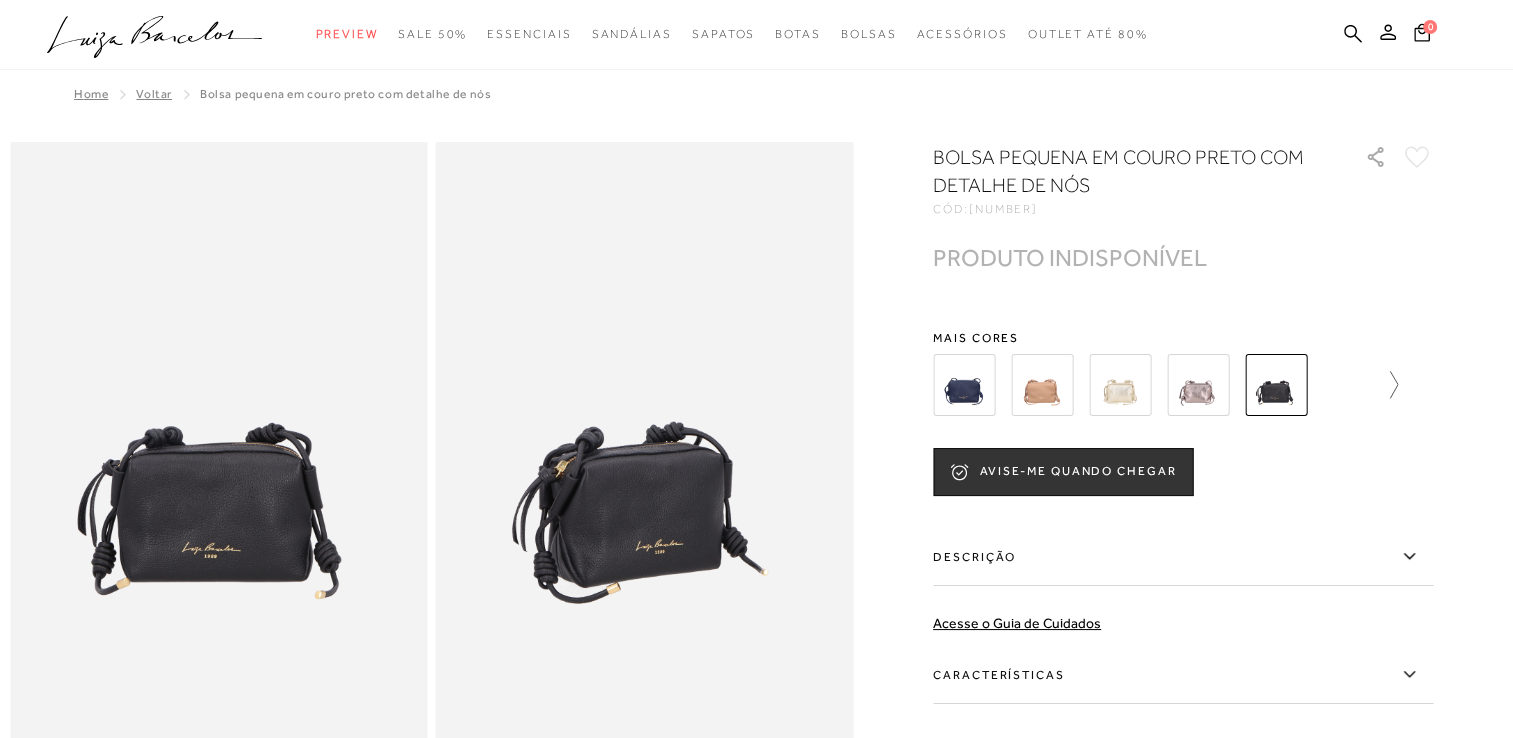 click 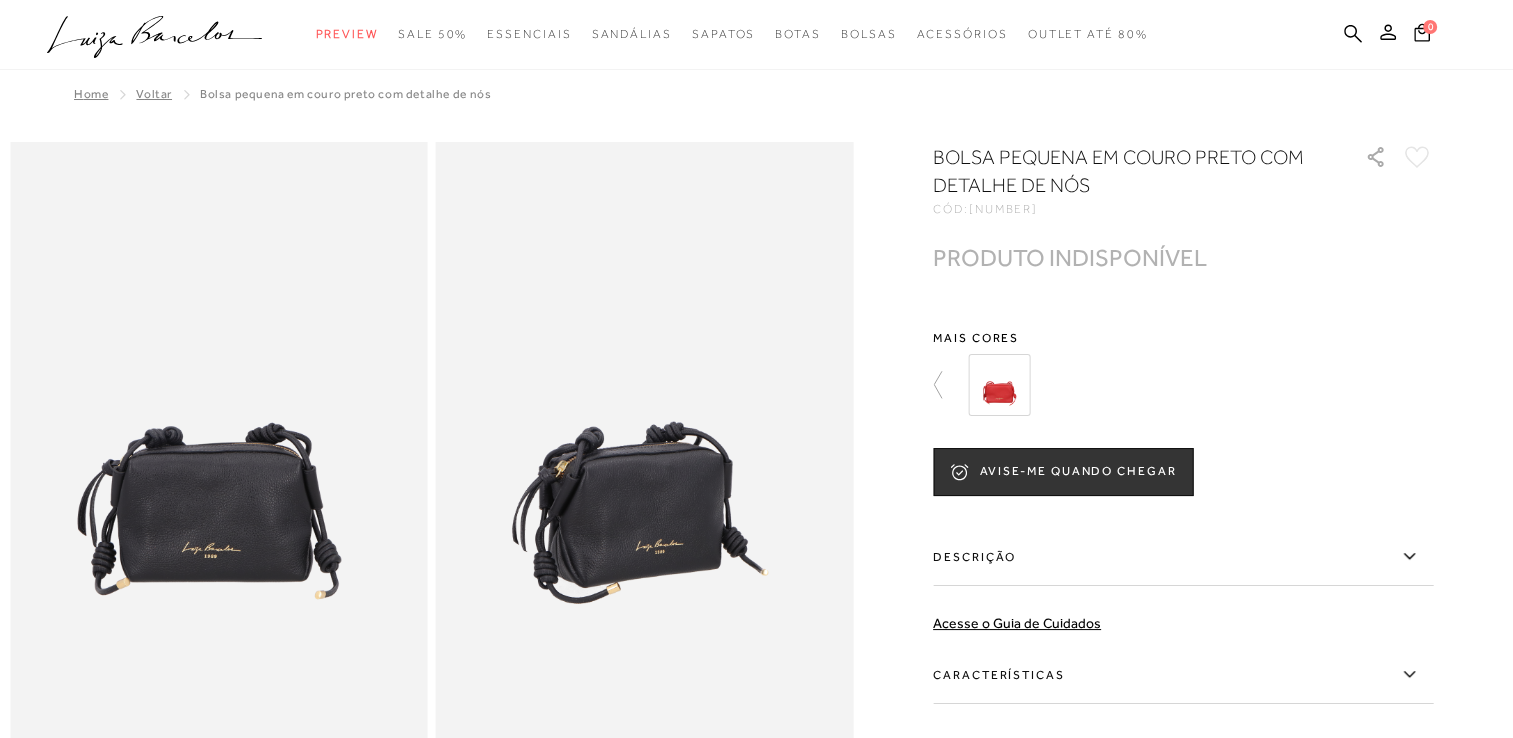 click at bounding box center [999, 385] 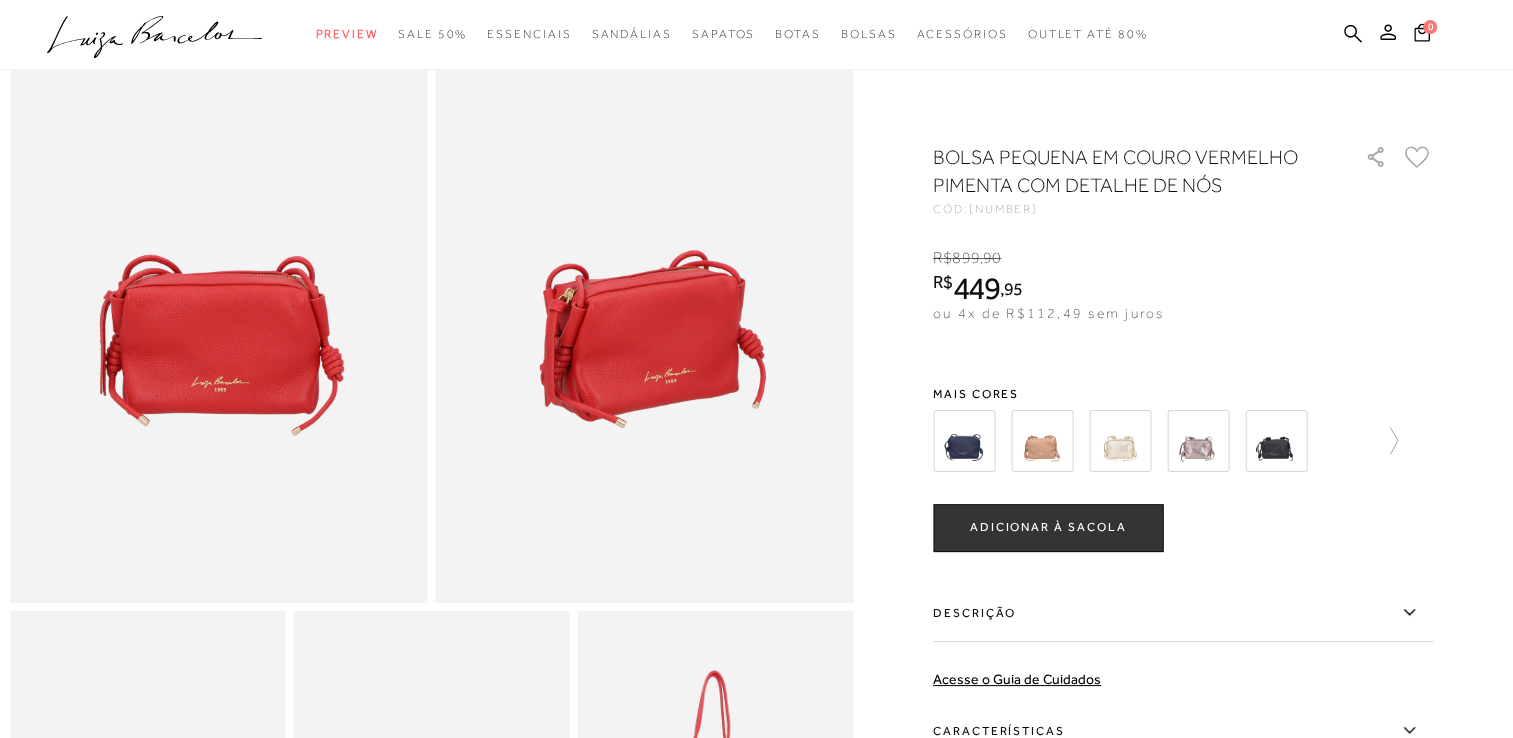 scroll, scrollTop: 0, scrollLeft: 0, axis: both 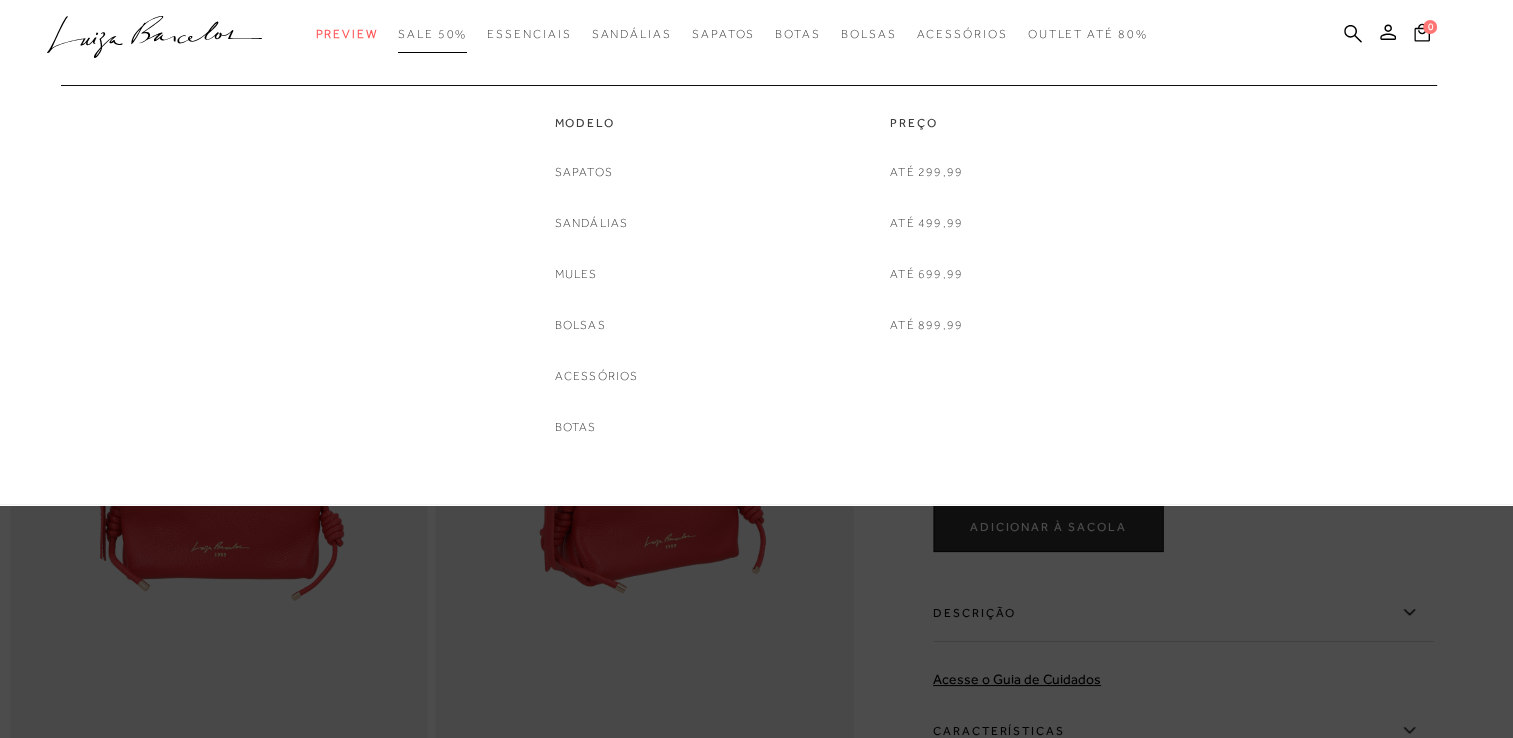 click on "SALE 50%" at bounding box center [432, 34] 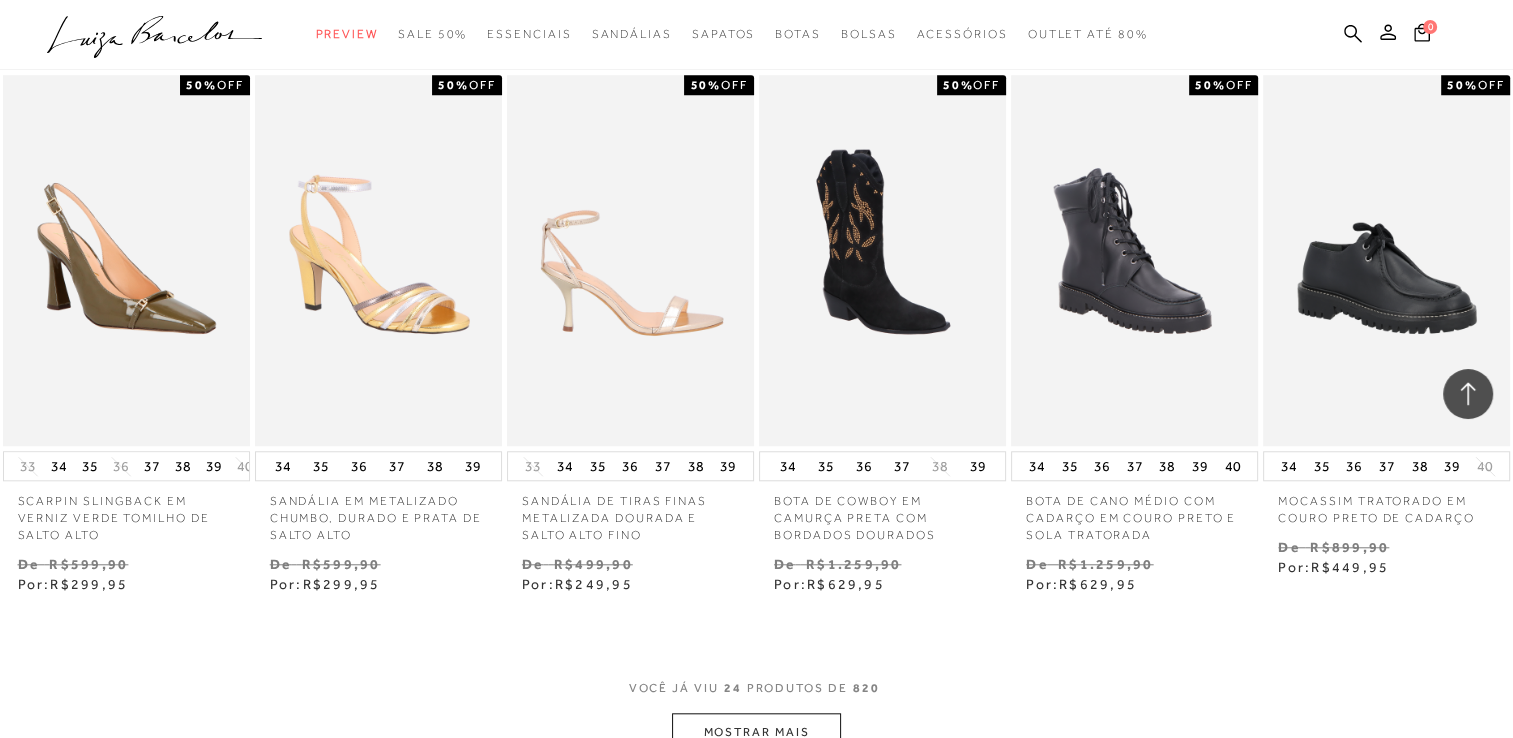 scroll, scrollTop: 1900, scrollLeft: 0, axis: vertical 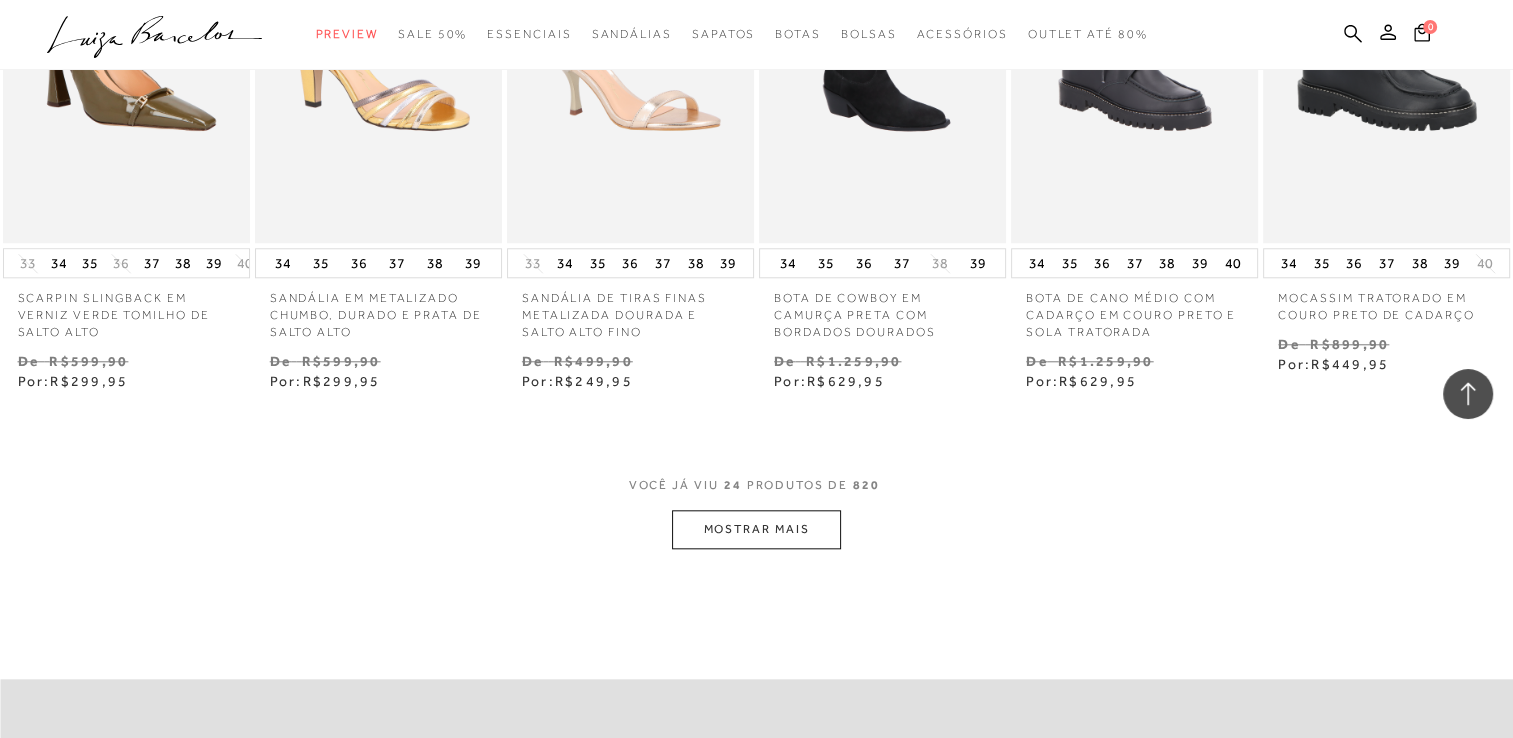 click on "MOSTRAR MAIS" at bounding box center [756, 529] 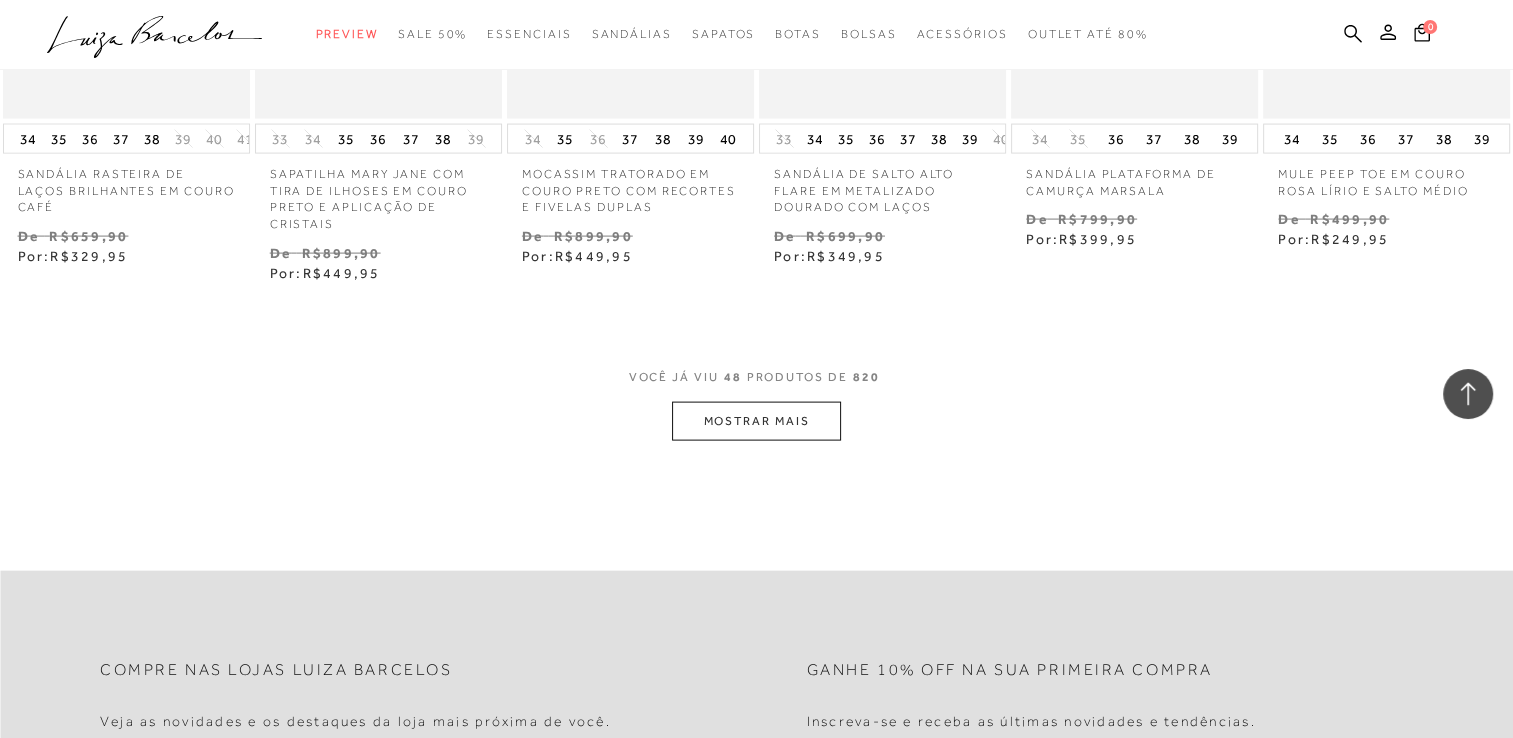 scroll, scrollTop: 4200, scrollLeft: 0, axis: vertical 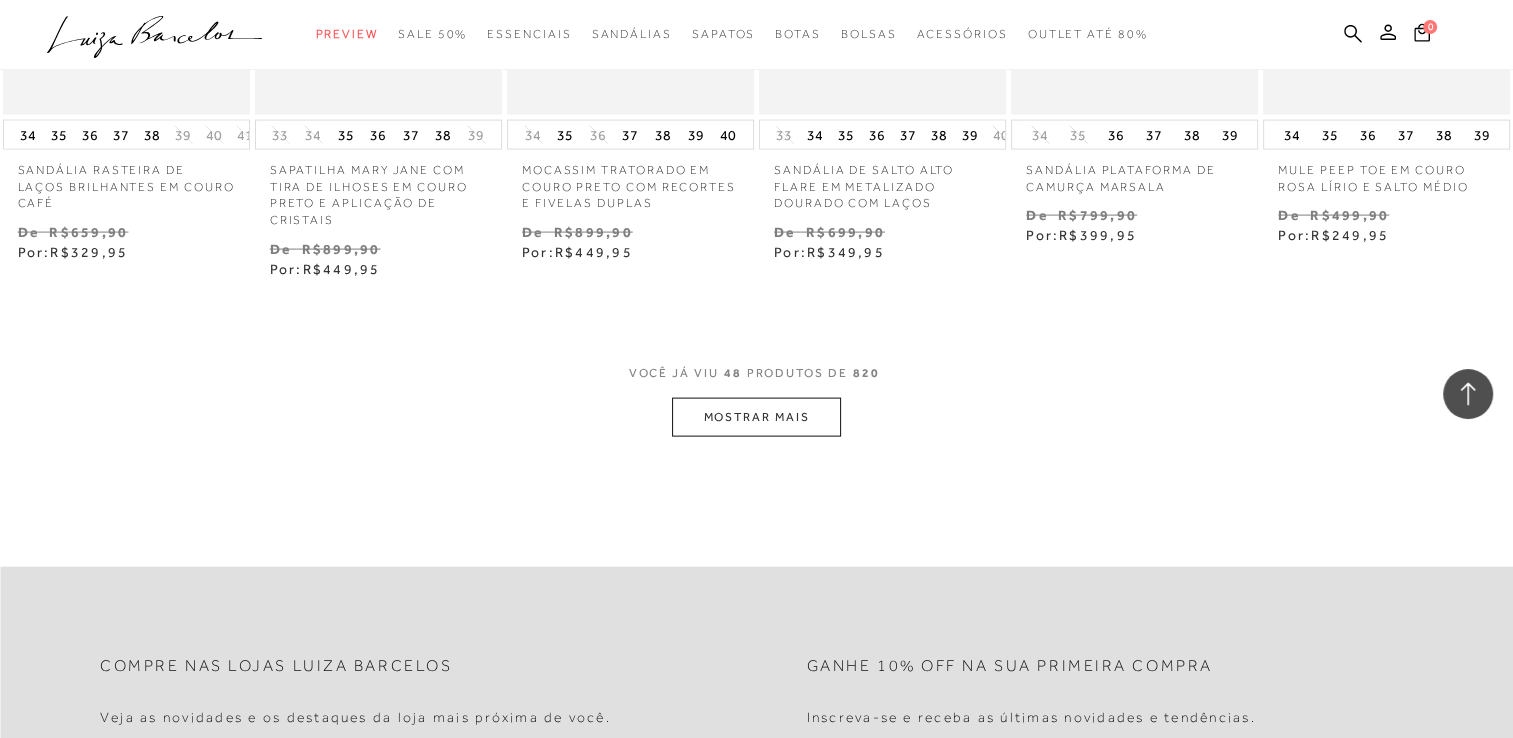 click on "MOSTRAR MAIS" at bounding box center (756, 417) 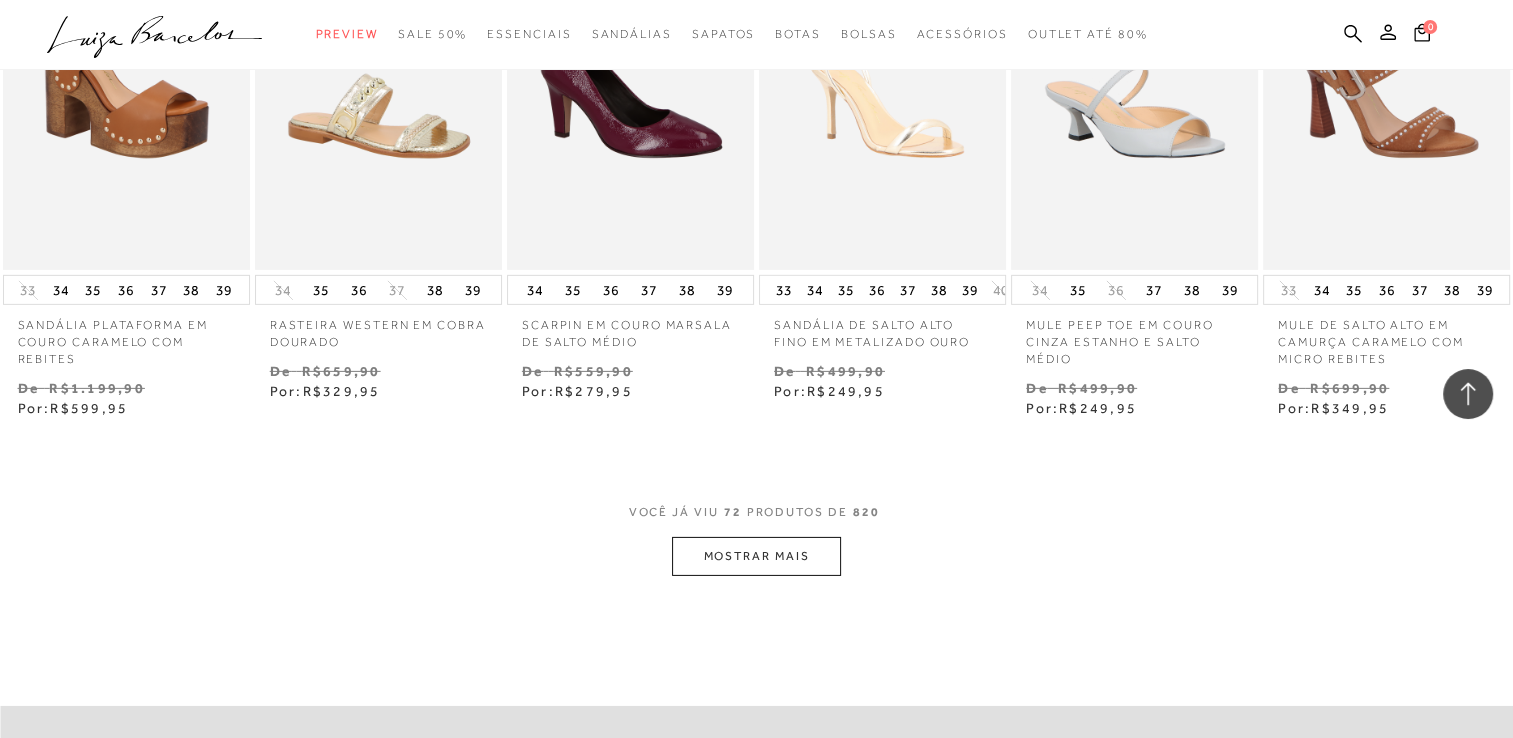 scroll, scrollTop: 6500, scrollLeft: 0, axis: vertical 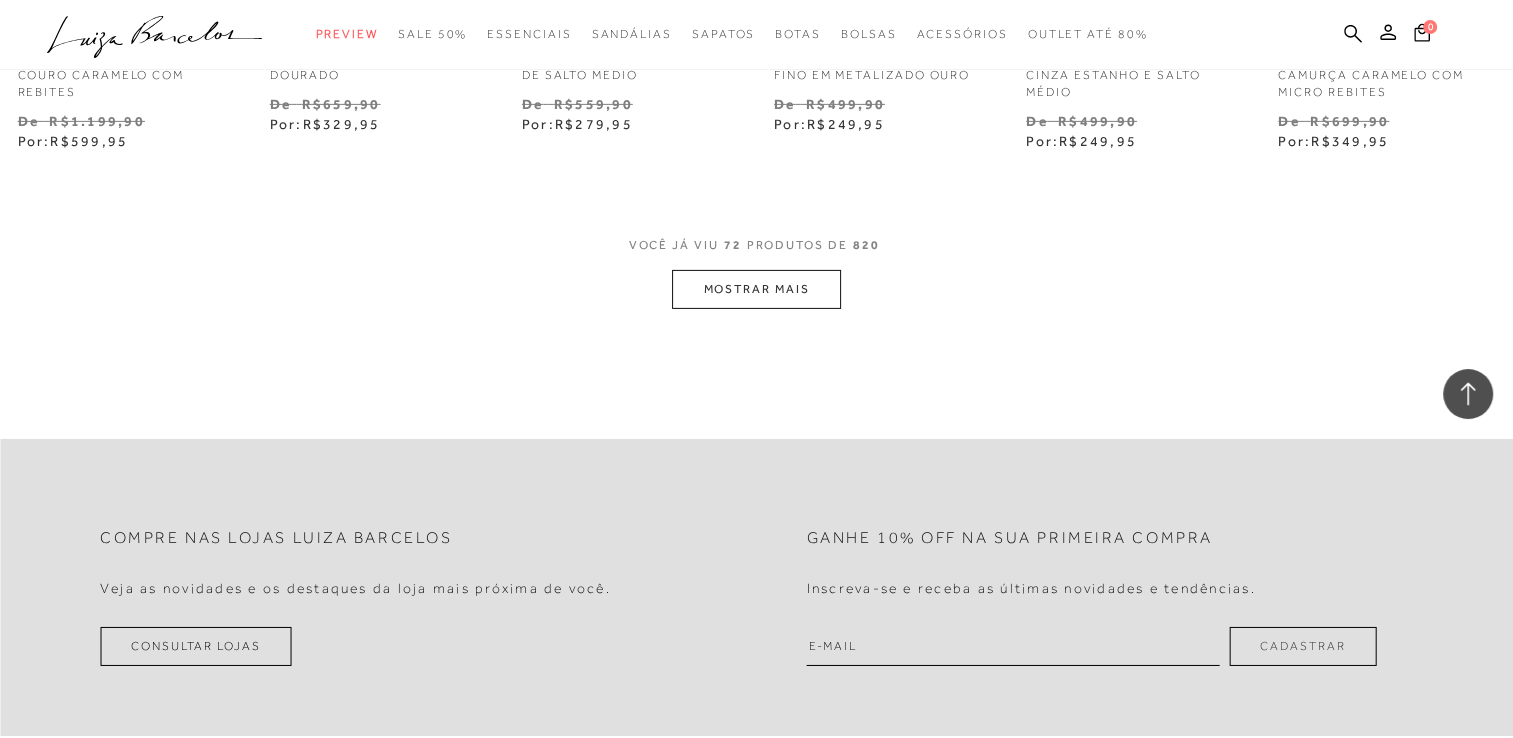 click on "MOSTRAR MAIS" at bounding box center [756, 289] 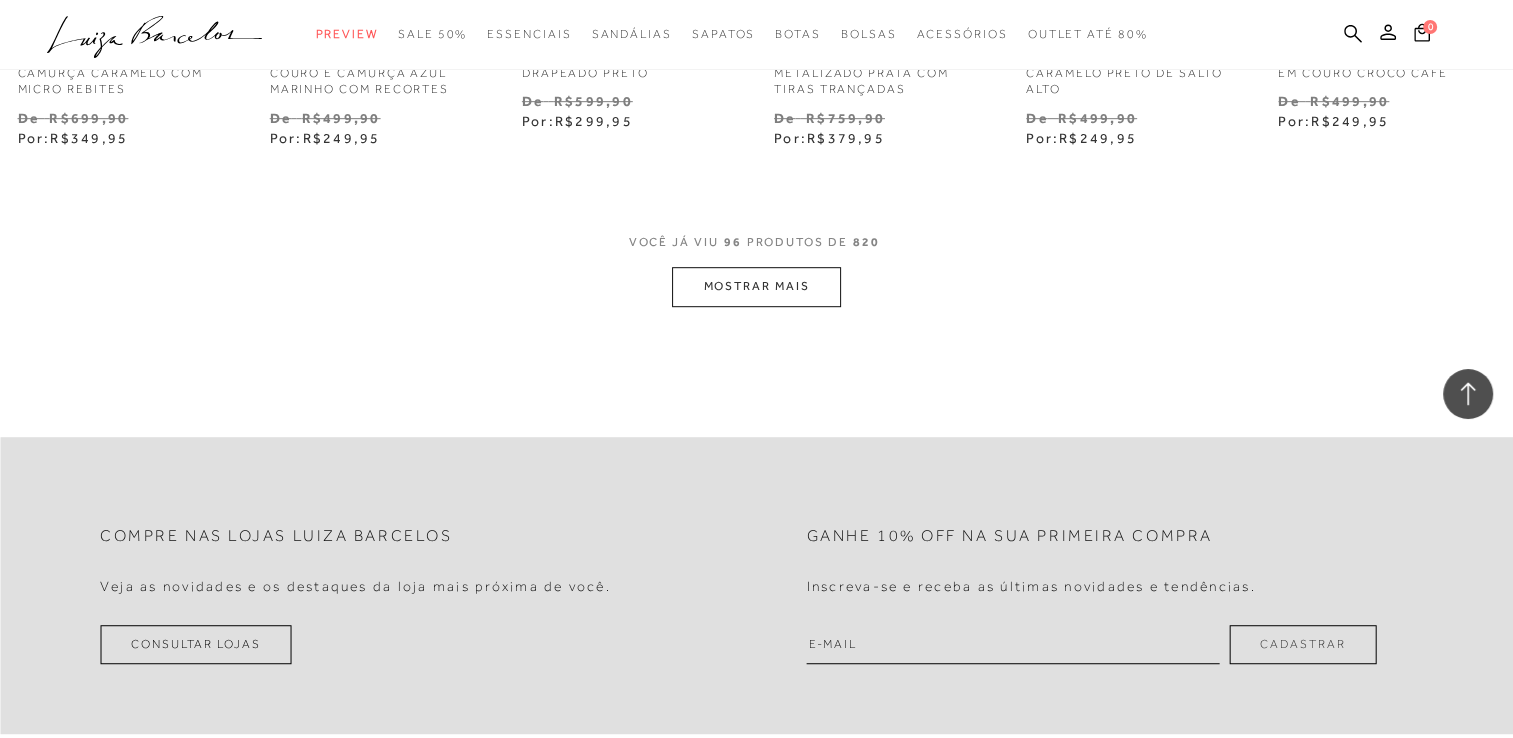 scroll, scrollTop: 8700, scrollLeft: 0, axis: vertical 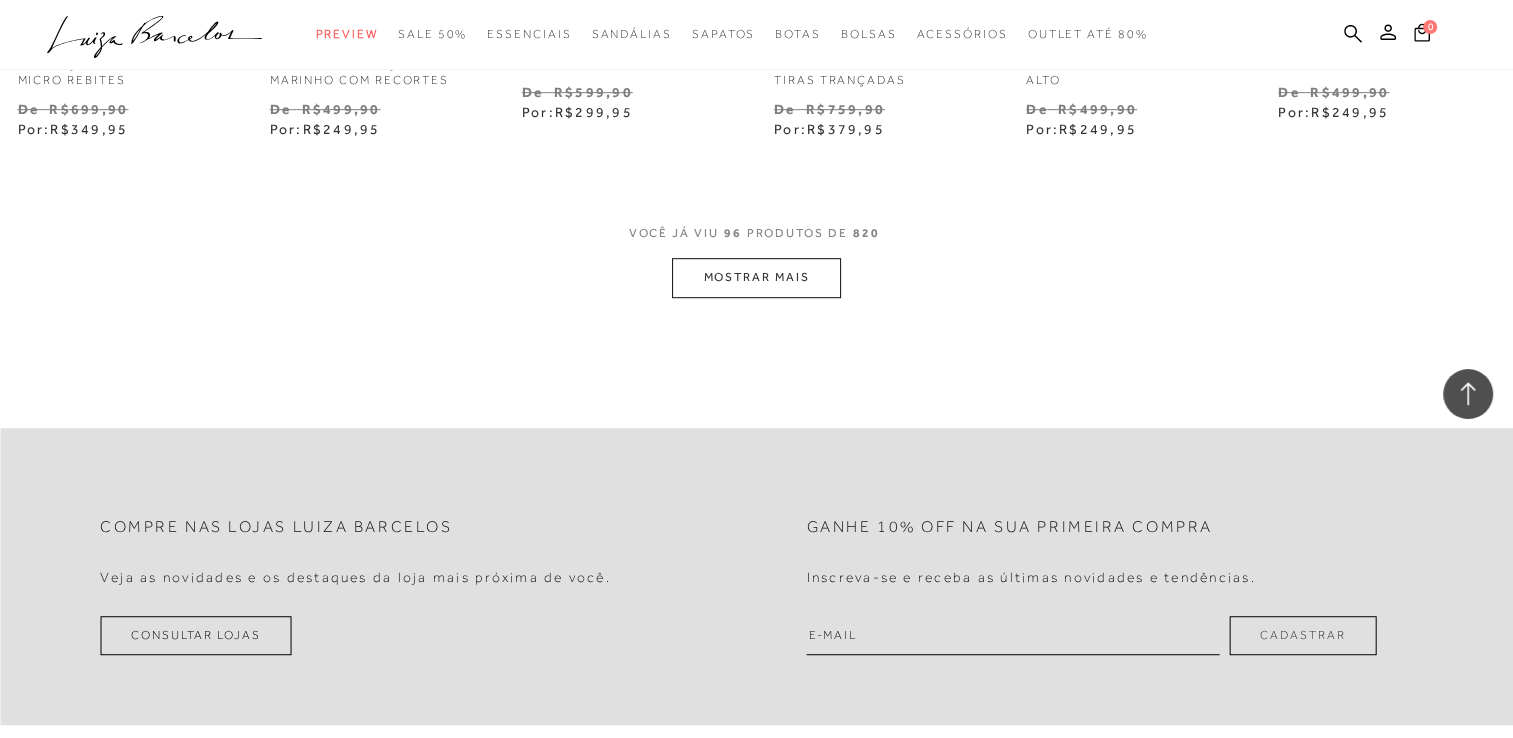 click on "MOSTRAR MAIS" at bounding box center [756, 277] 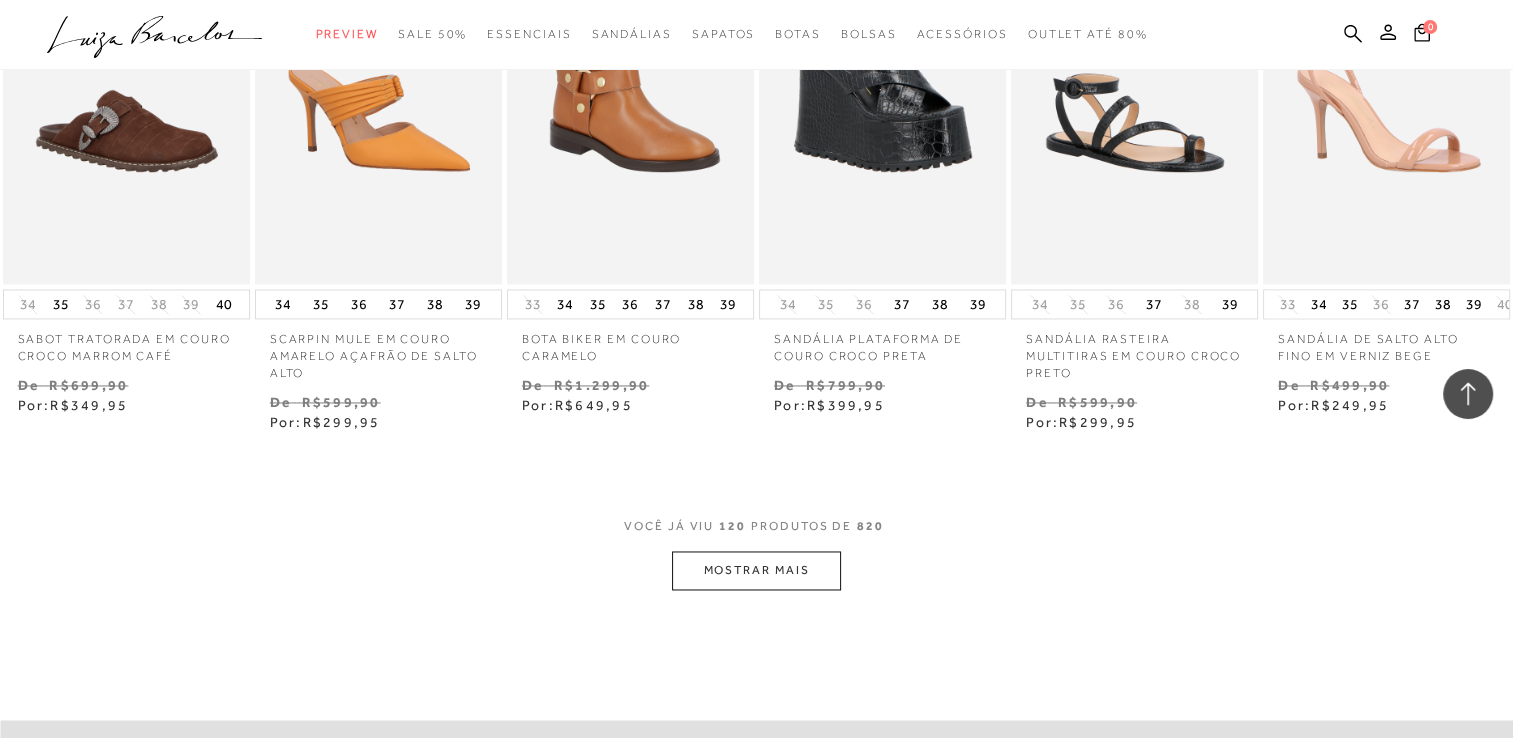 scroll, scrollTop: 10600, scrollLeft: 0, axis: vertical 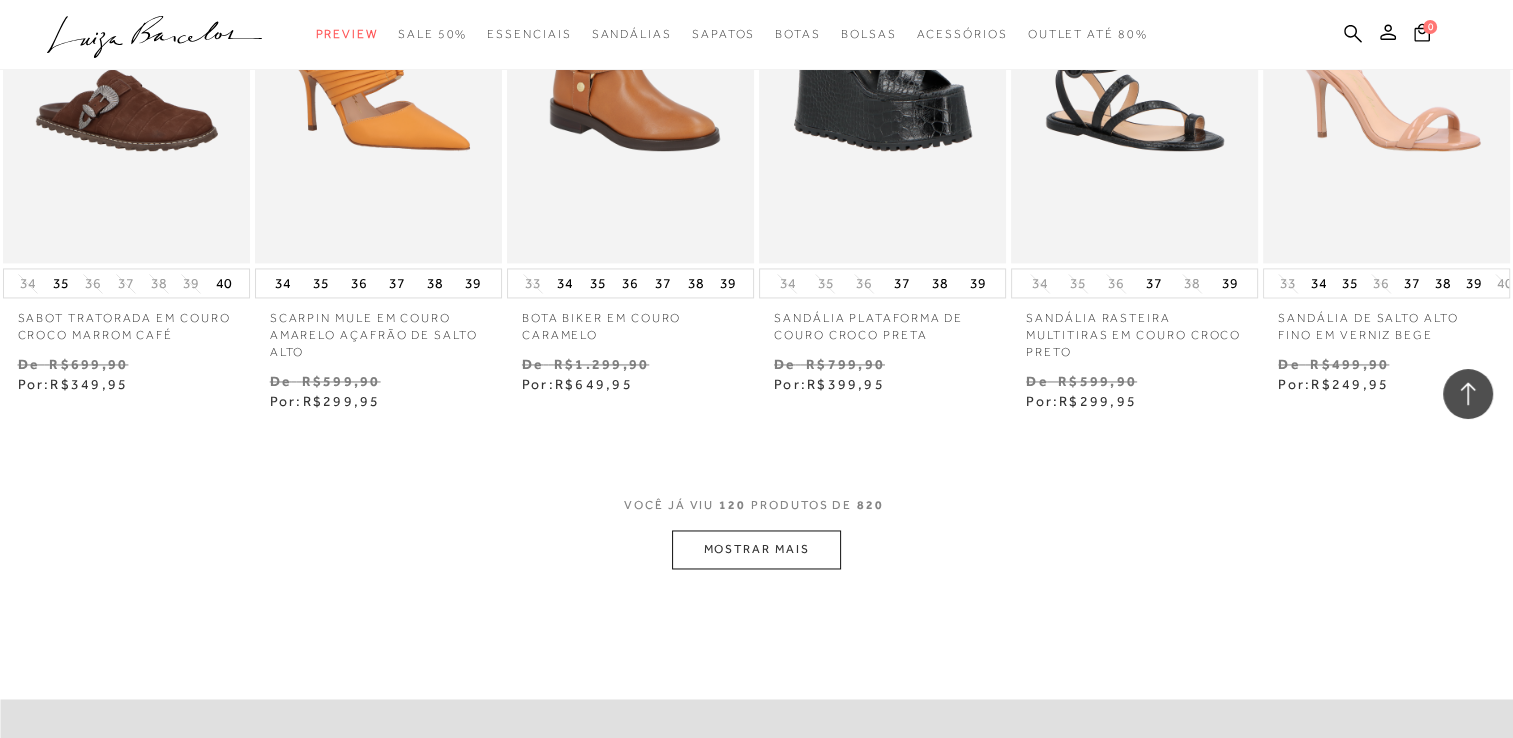 click on "MOSTRAR MAIS" at bounding box center (756, 549) 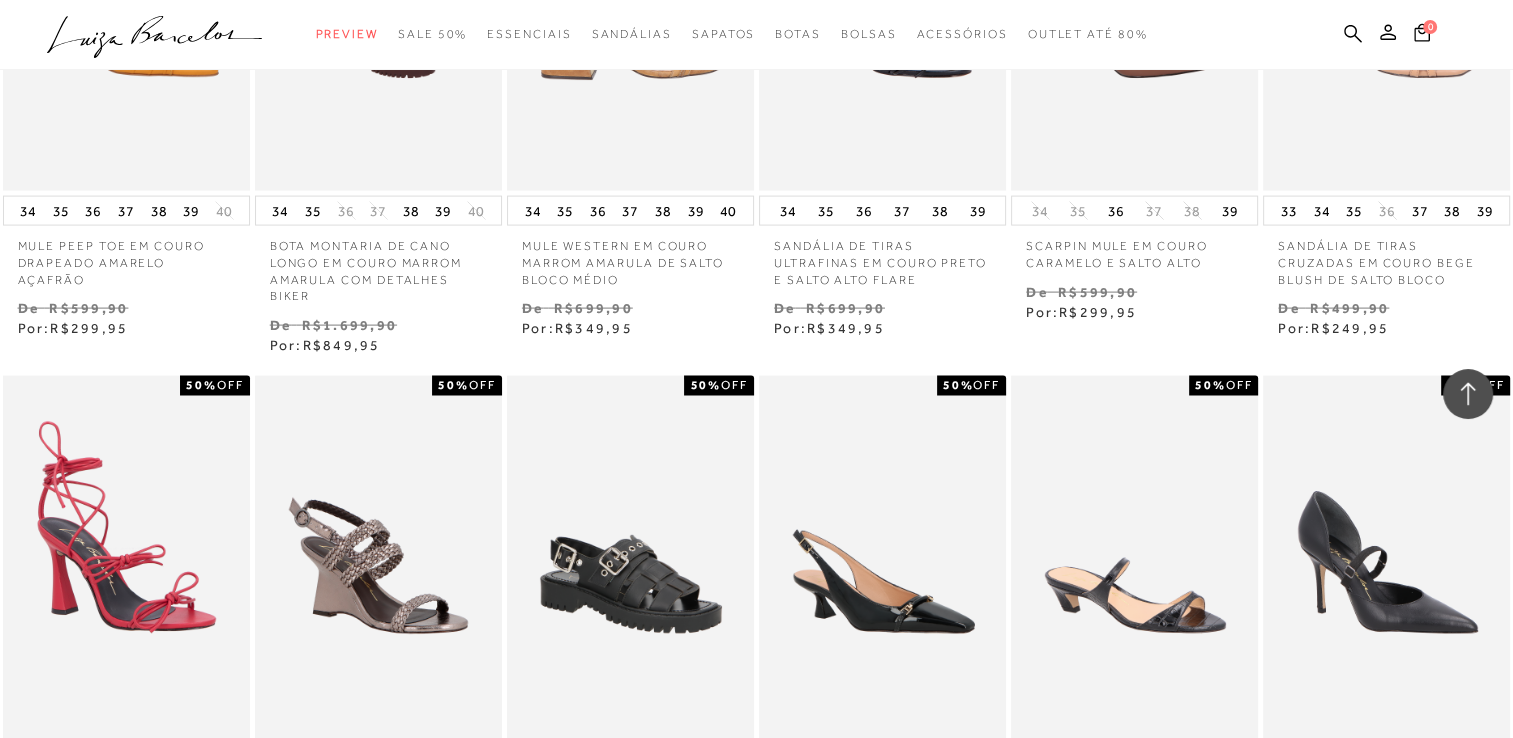 scroll, scrollTop: 11500, scrollLeft: 0, axis: vertical 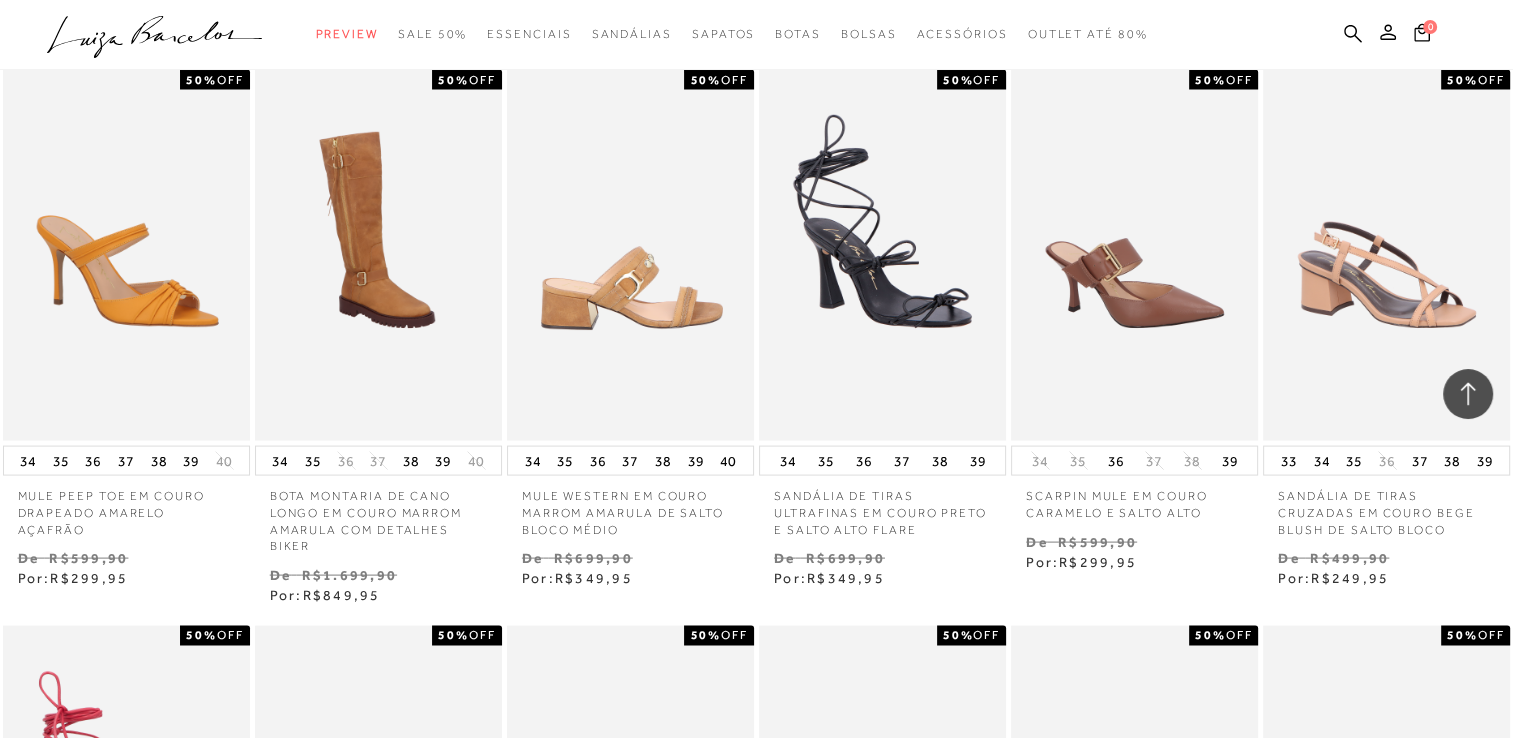 click at bounding box center [631, 255] 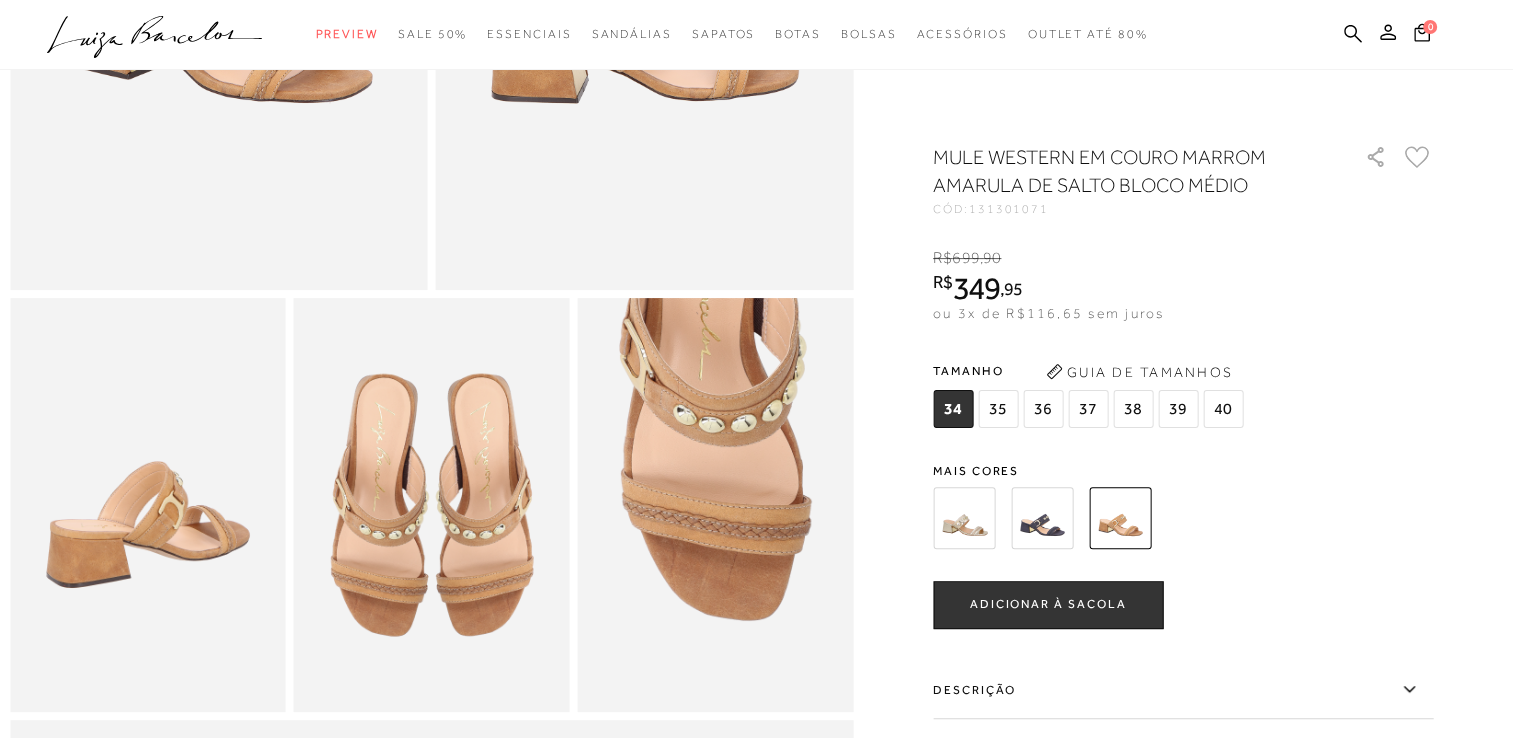 scroll, scrollTop: 500, scrollLeft: 0, axis: vertical 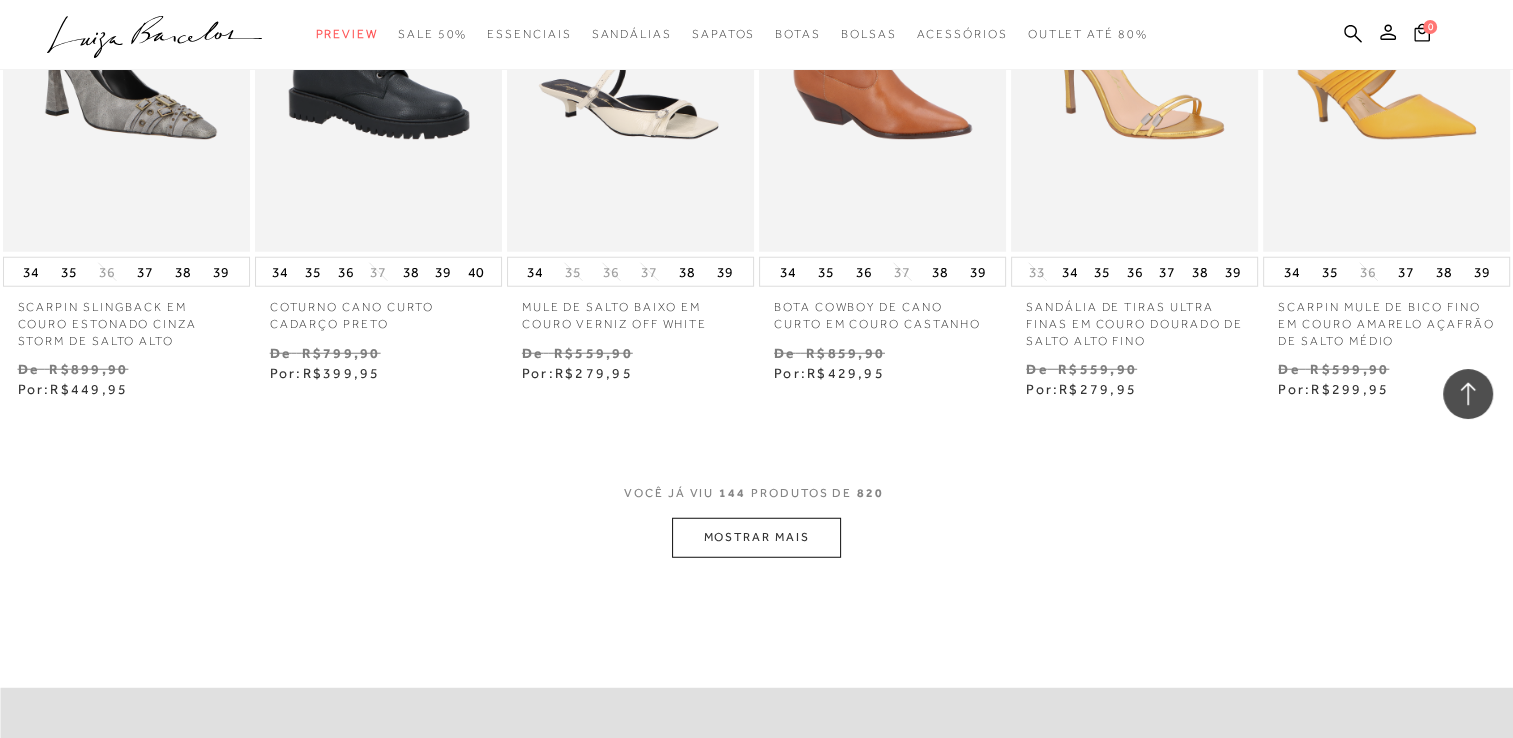 click on "MOSTRAR MAIS" at bounding box center (756, 537) 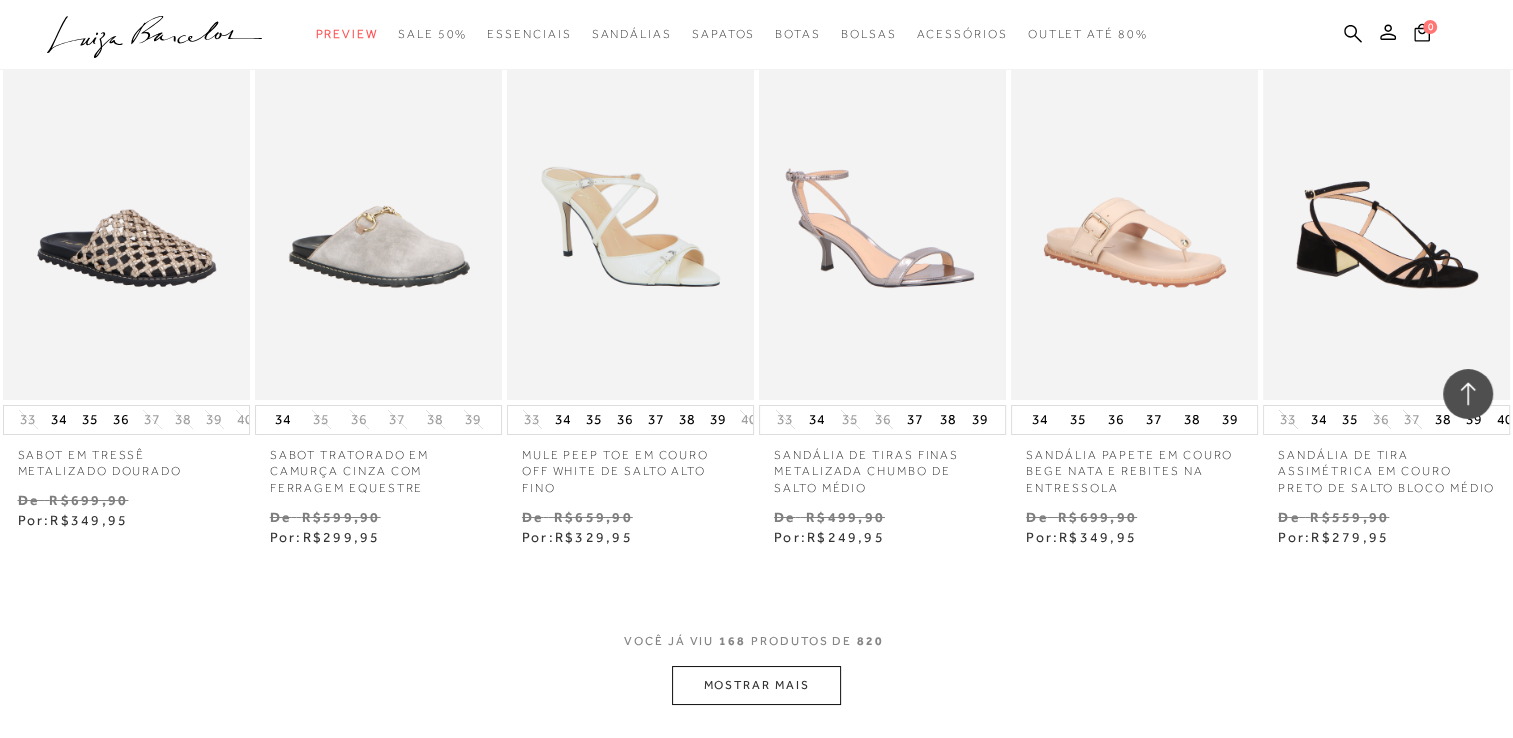 scroll, scrollTop: 14800, scrollLeft: 0, axis: vertical 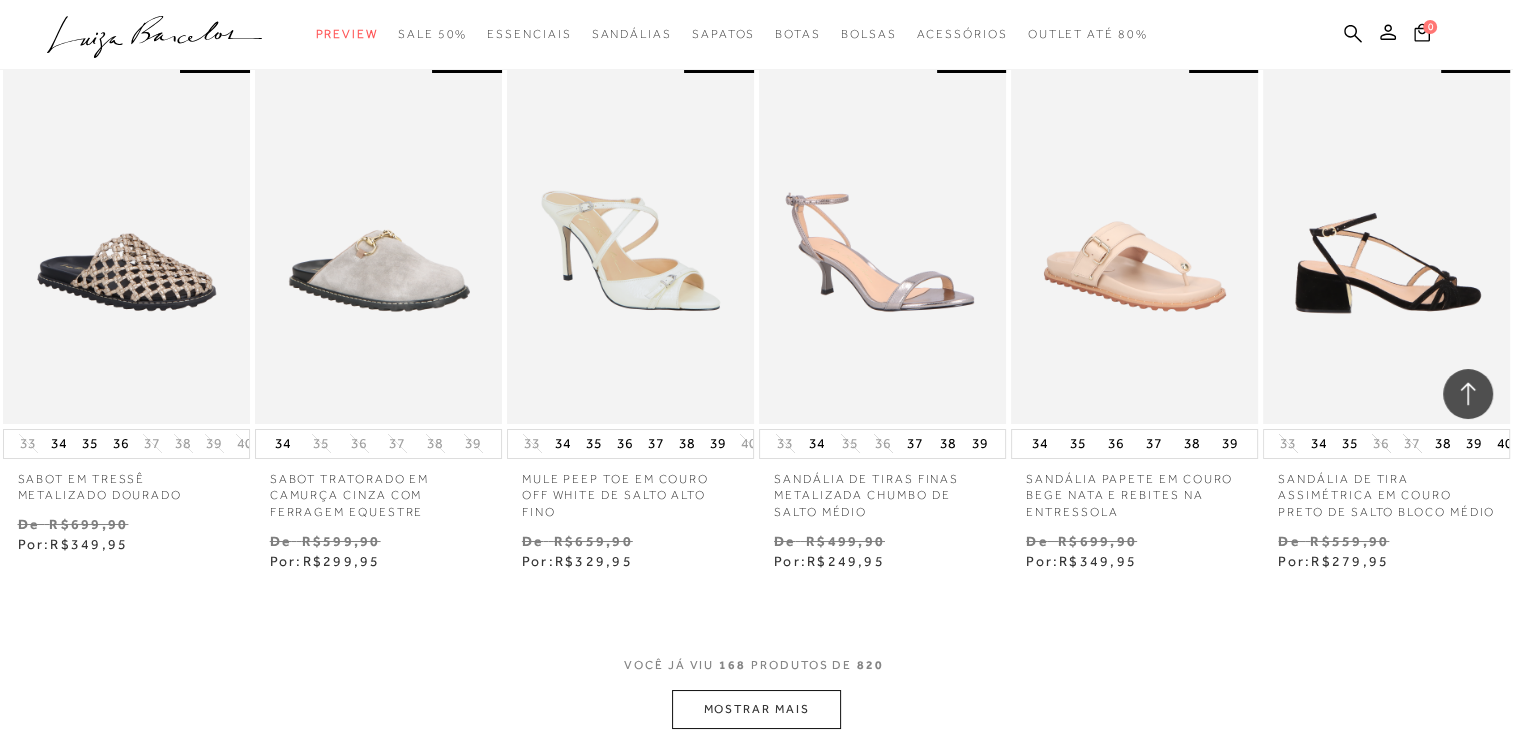 click at bounding box center (1387, 238) 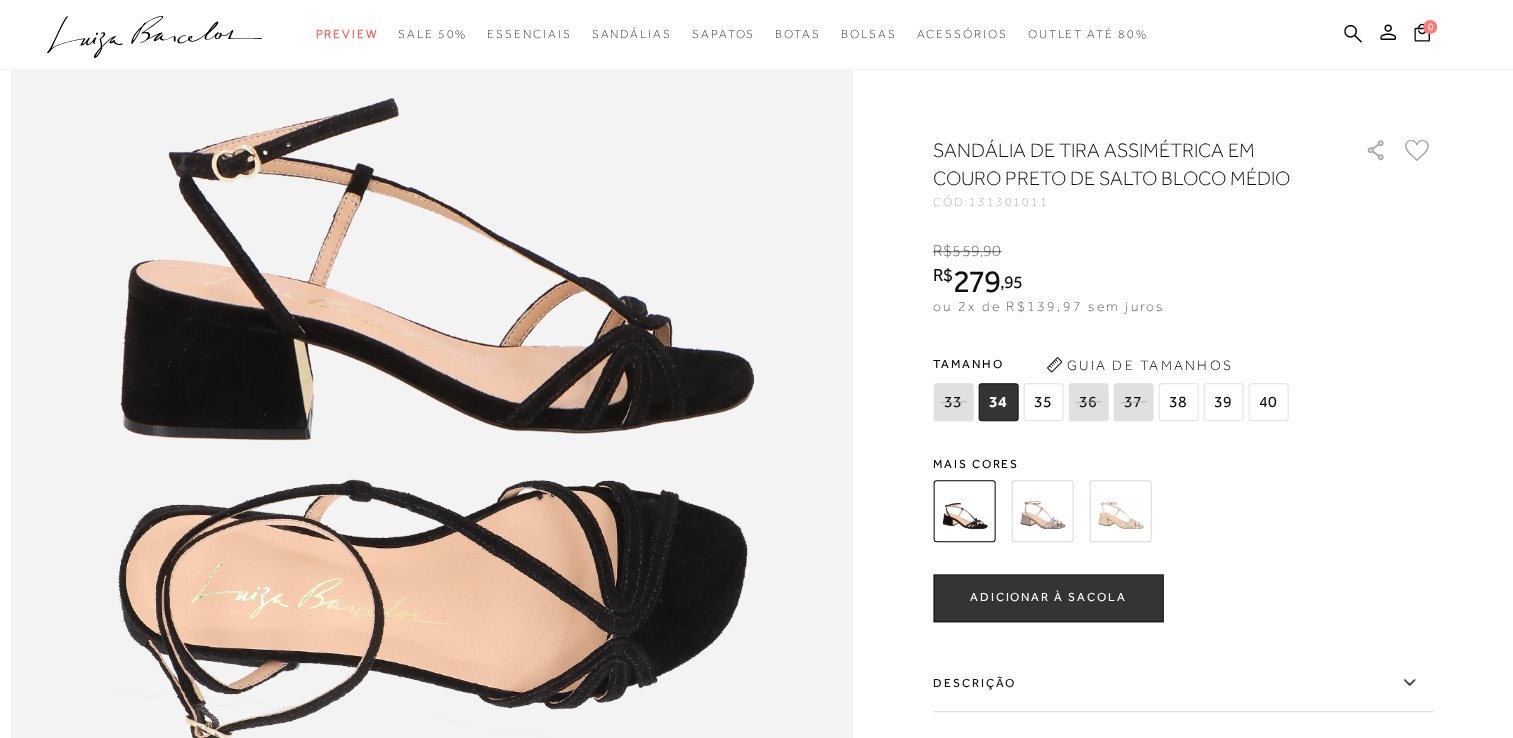 scroll, scrollTop: 1400, scrollLeft: 0, axis: vertical 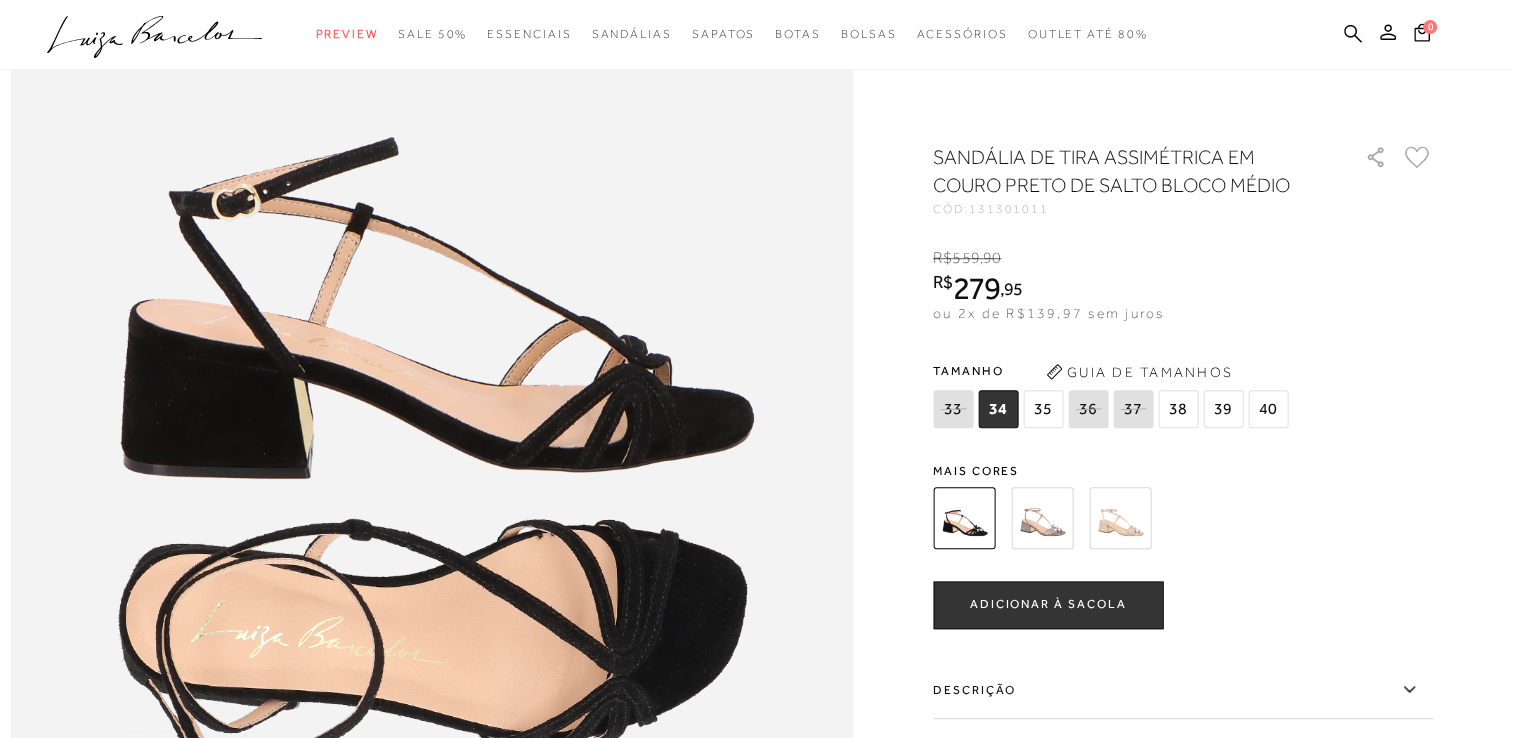click at bounding box center (1042, 518) 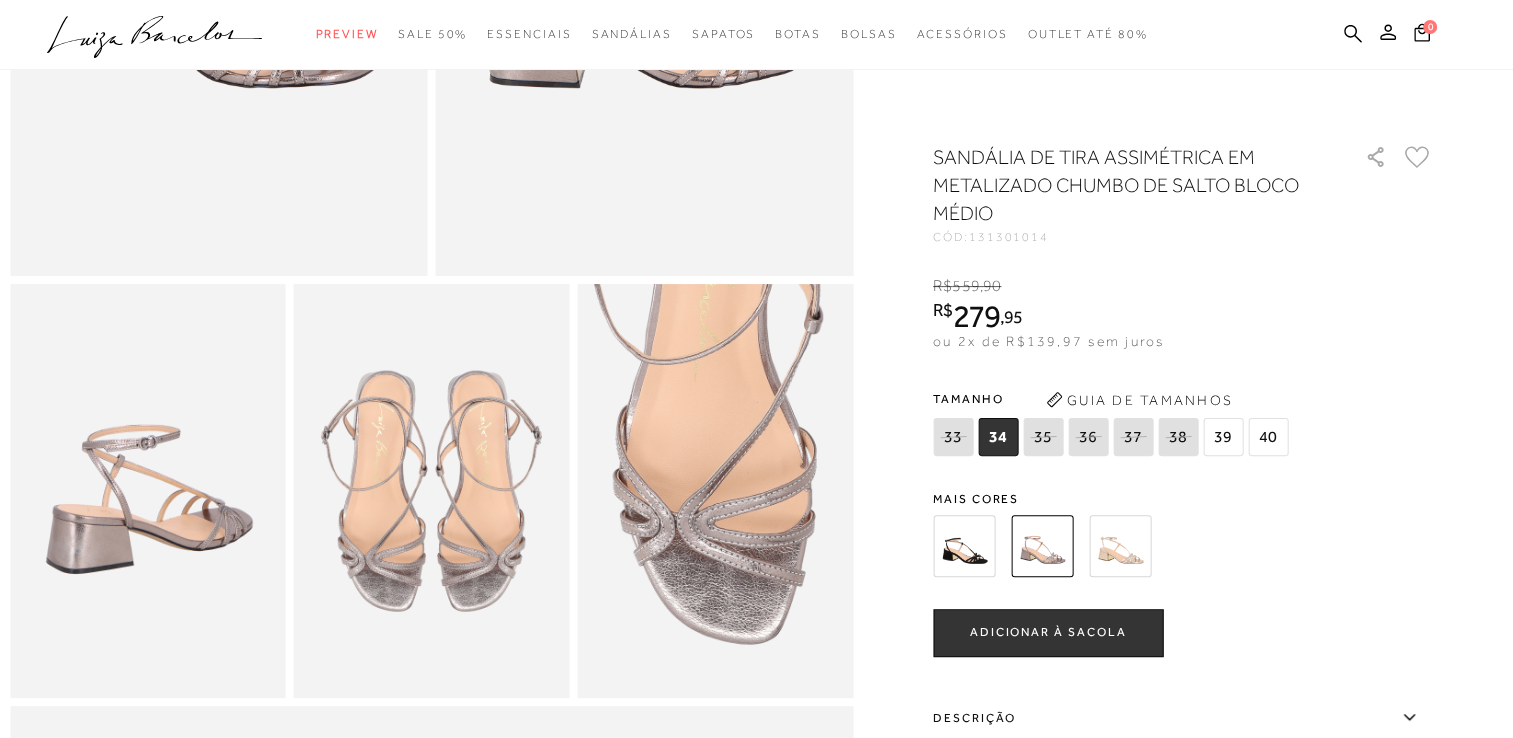 scroll, scrollTop: 500, scrollLeft: 0, axis: vertical 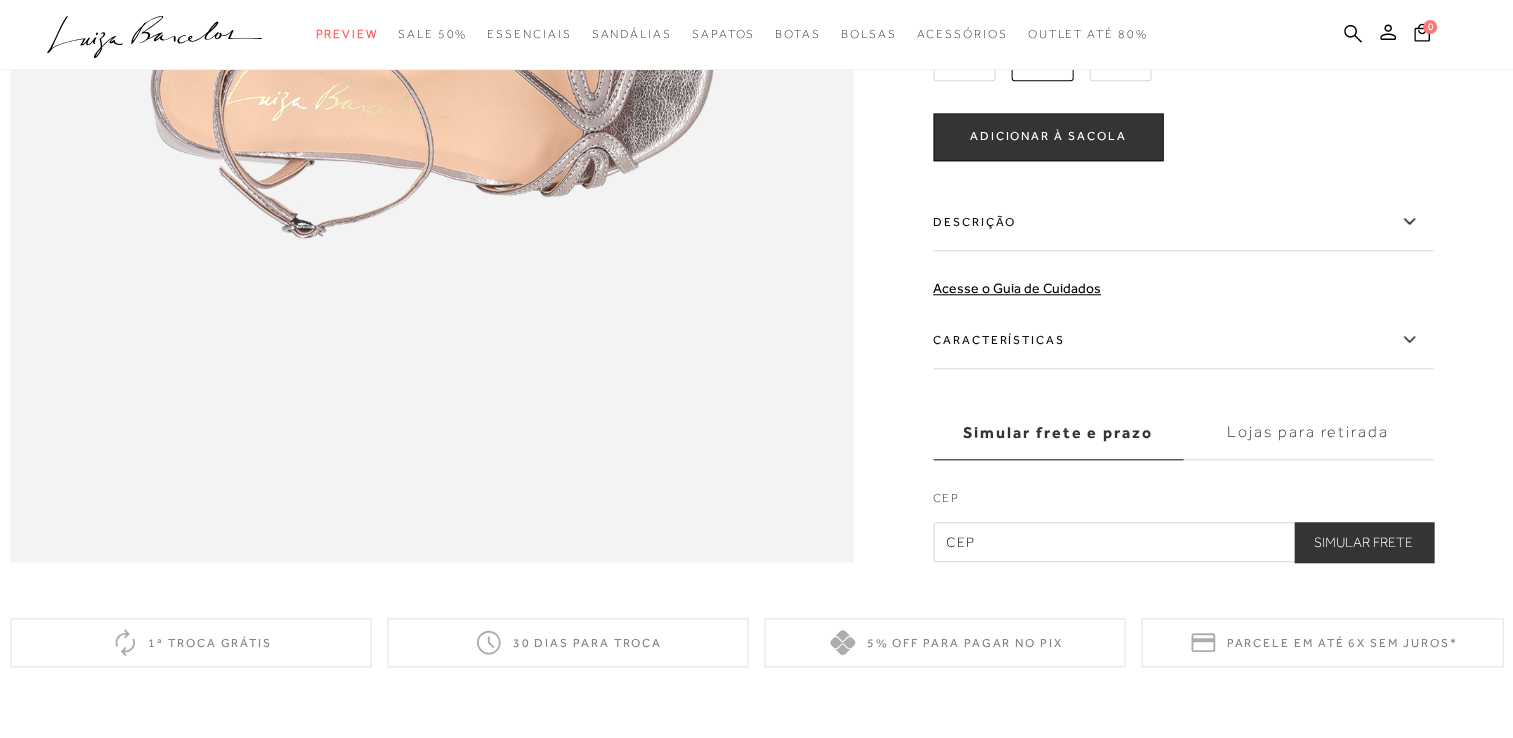 click at bounding box center [1120, 50] 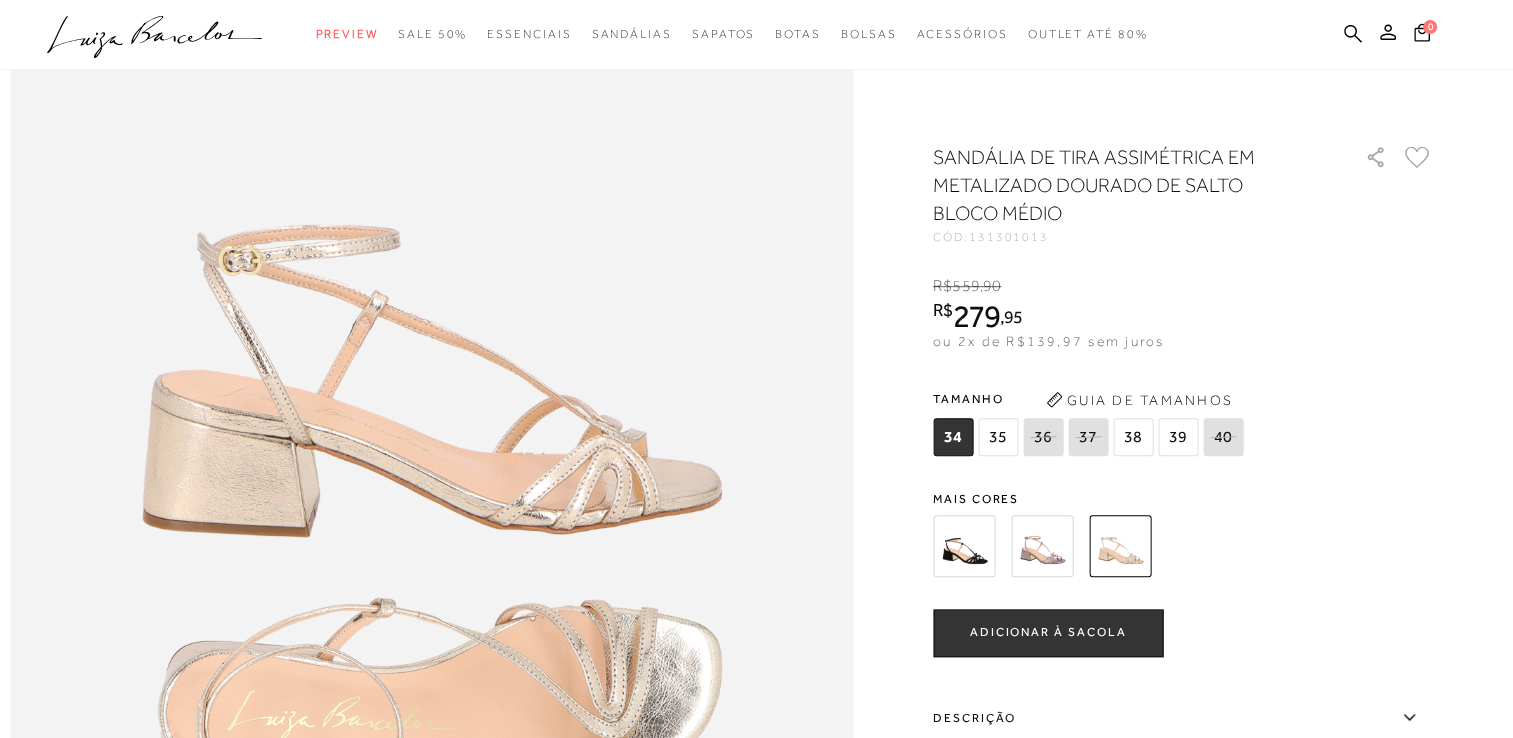 scroll, scrollTop: 1300, scrollLeft: 0, axis: vertical 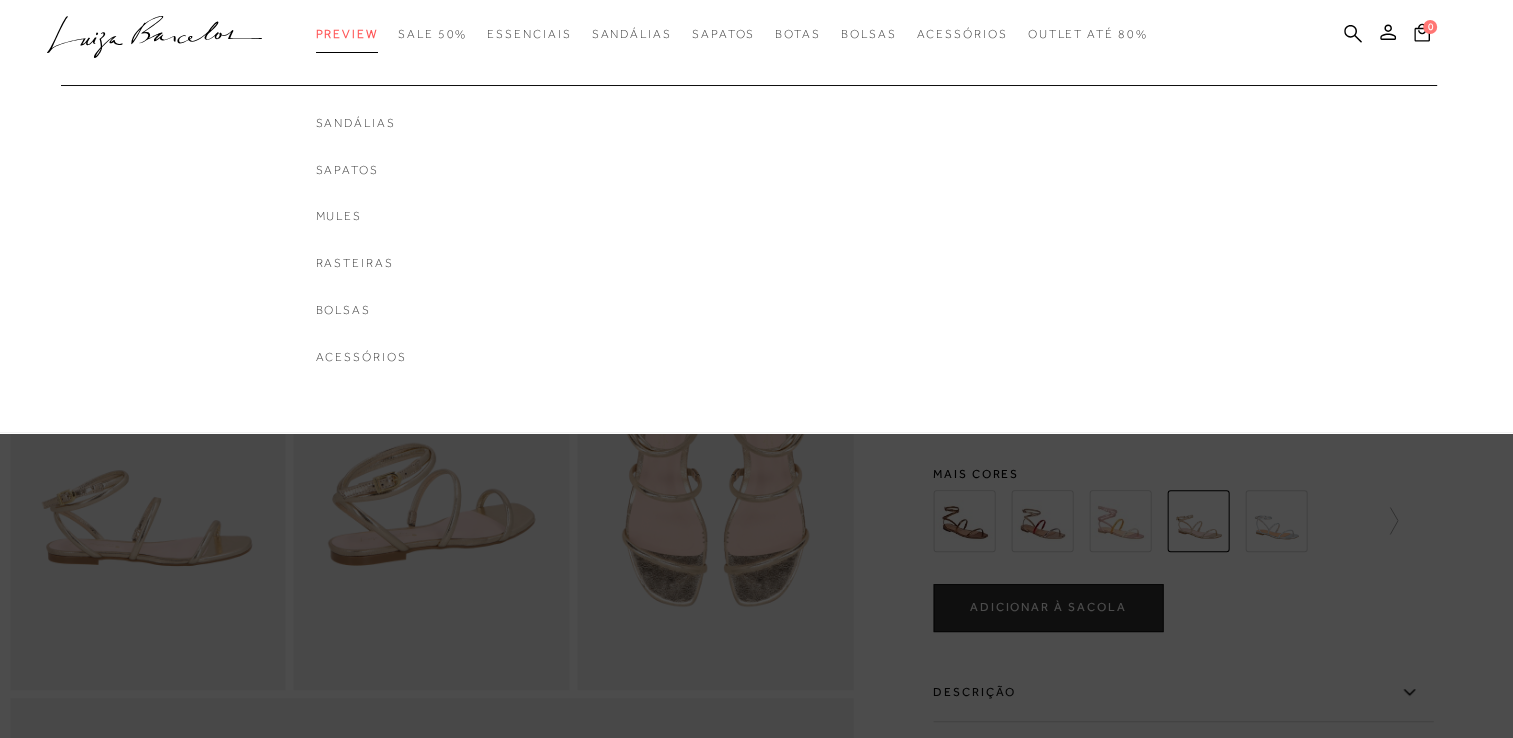click on "Preview" at bounding box center [347, 34] 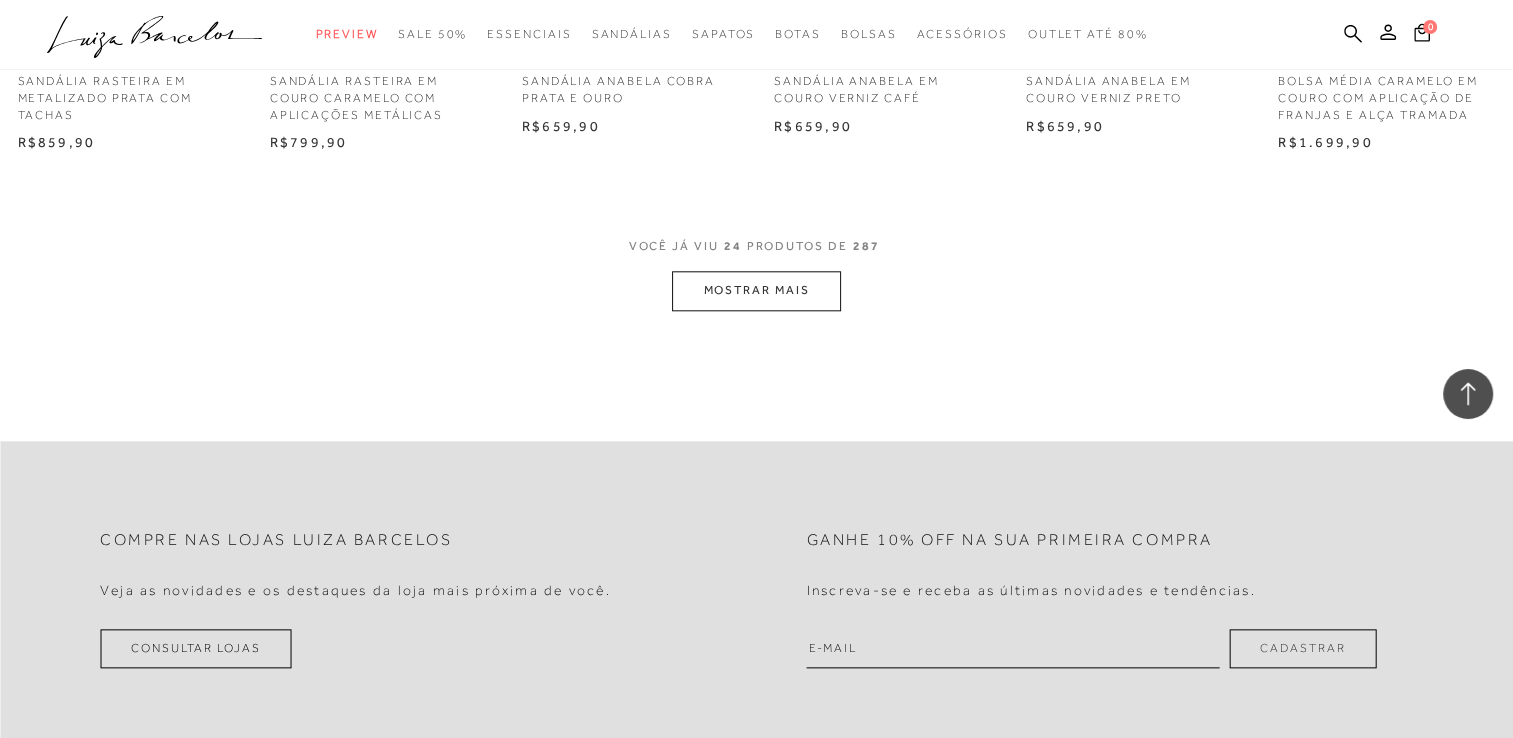 scroll, scrollTop: 2200, scrollLeft: 0, axis: vertical 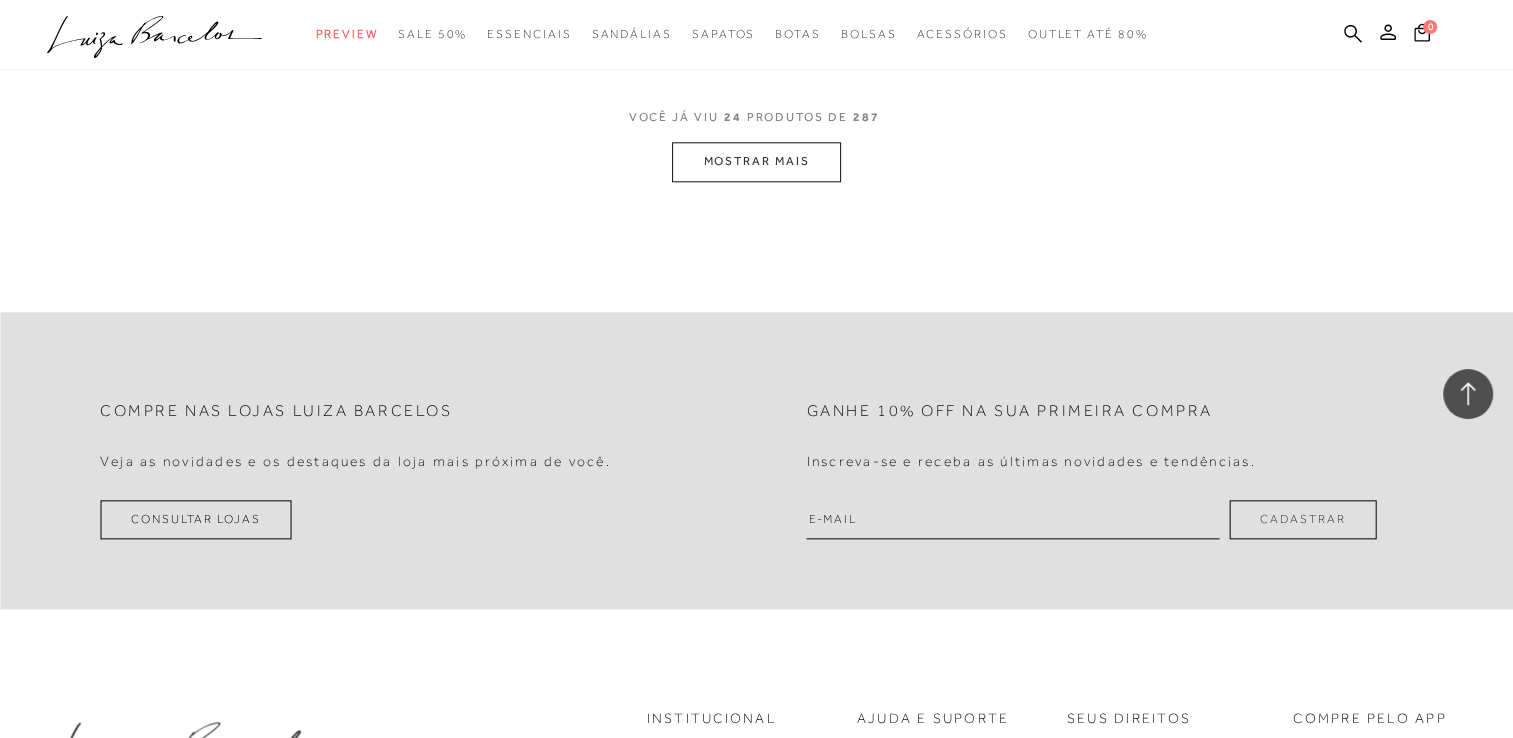 click on "MOSTRAR MAIS" at bounding box center (756, 161) 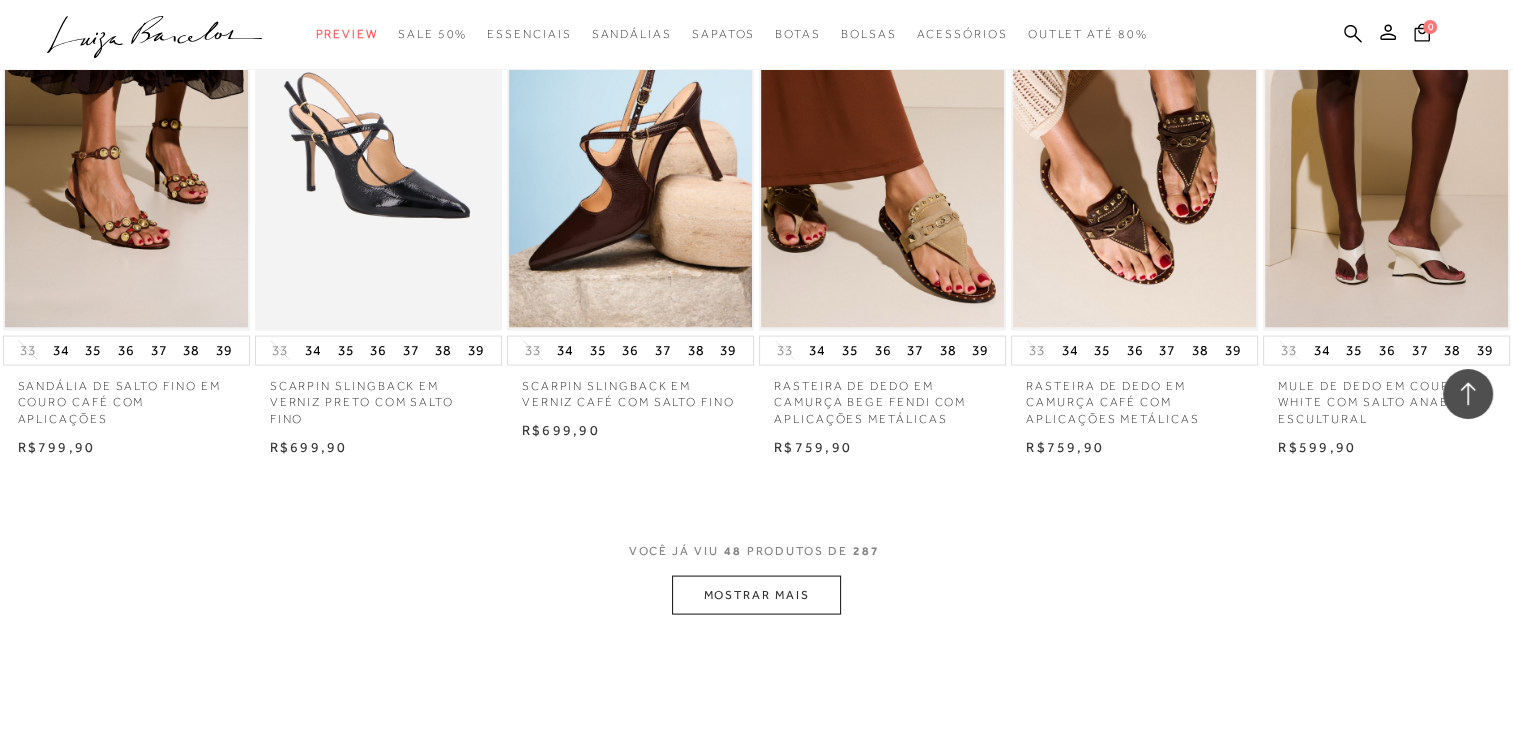scroll, scrollTop: 3900, scrollLeft: 0, axis: vertical 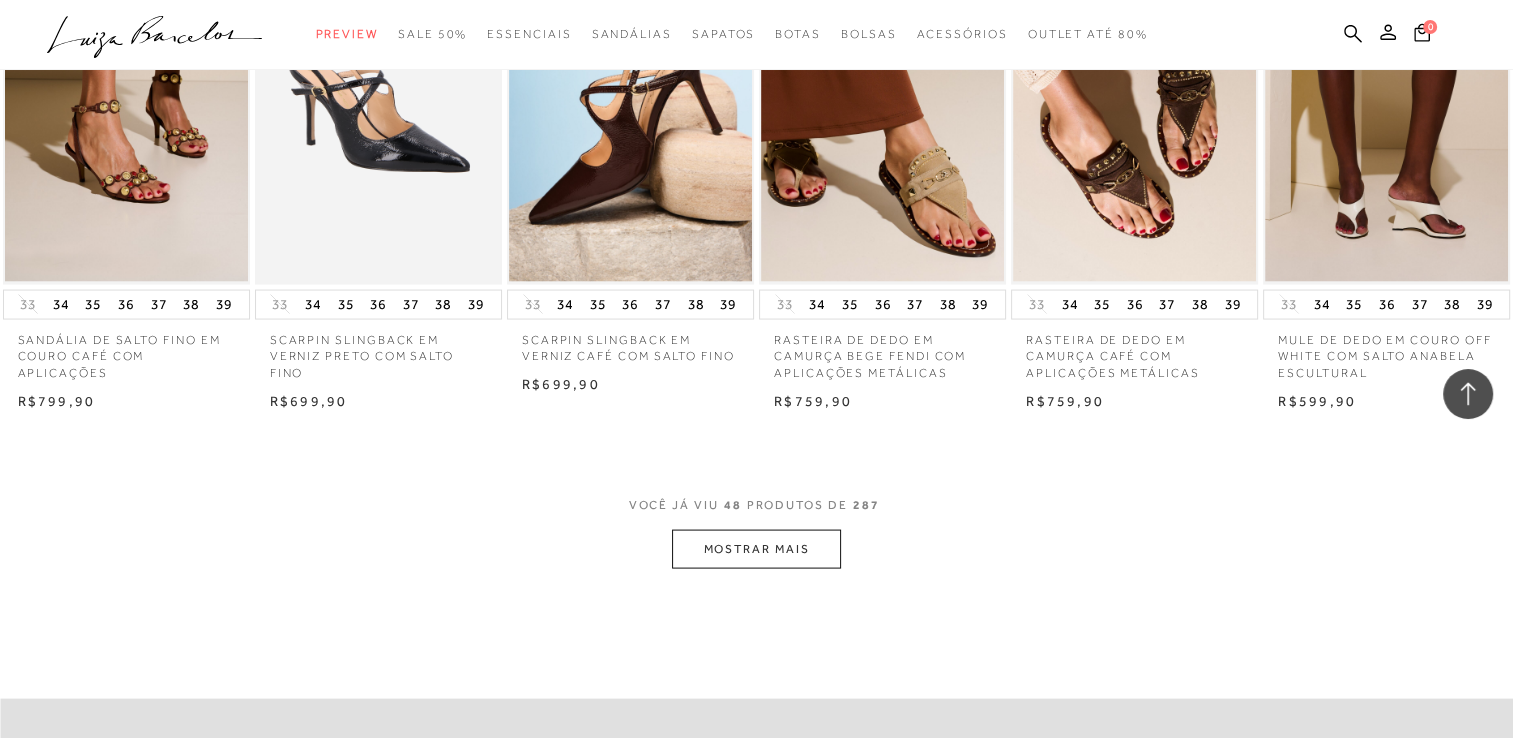 click on "MOSTRAR MAIS" at bounding box center (756, 549) 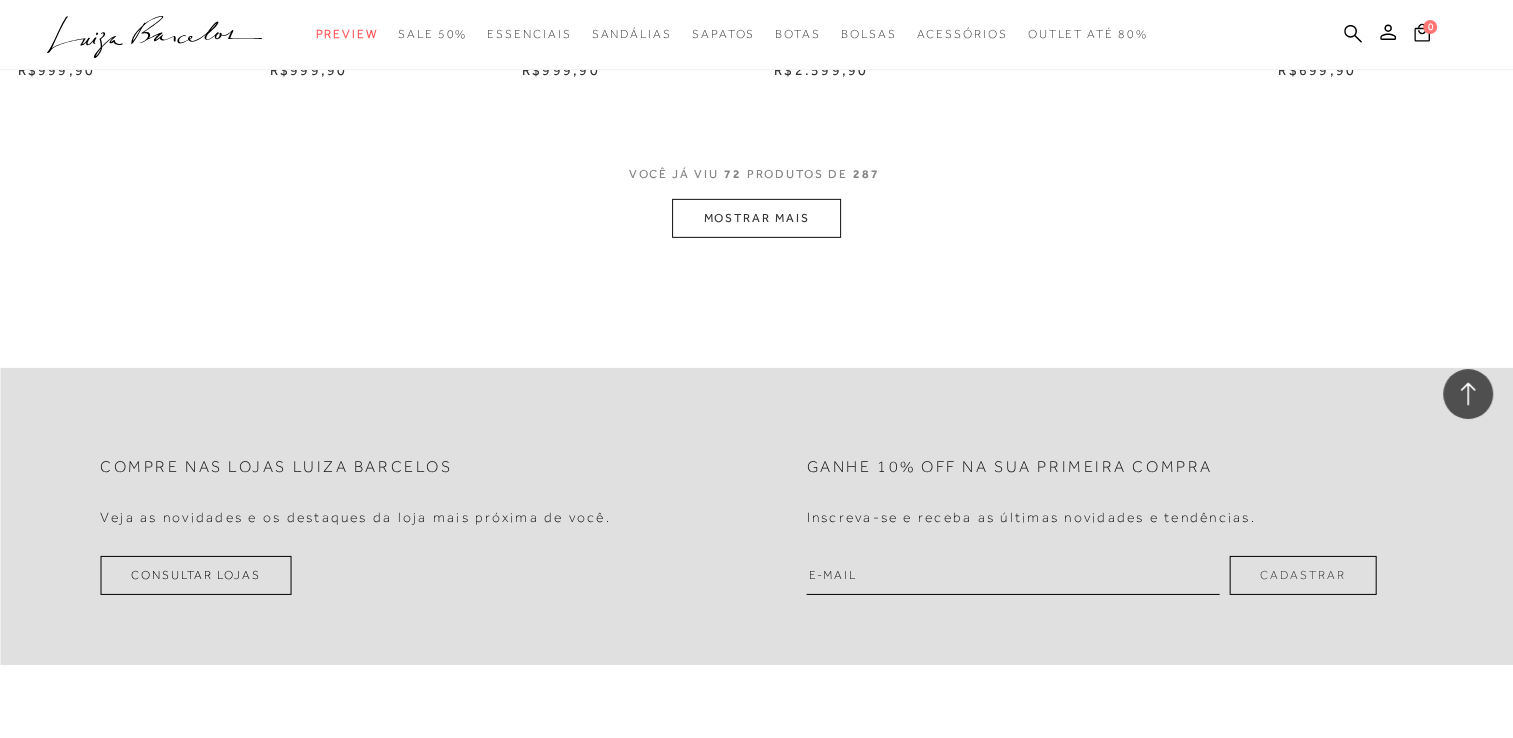 scroll, scrollTop: 6400, scrollLeft: 0, axis: vertical 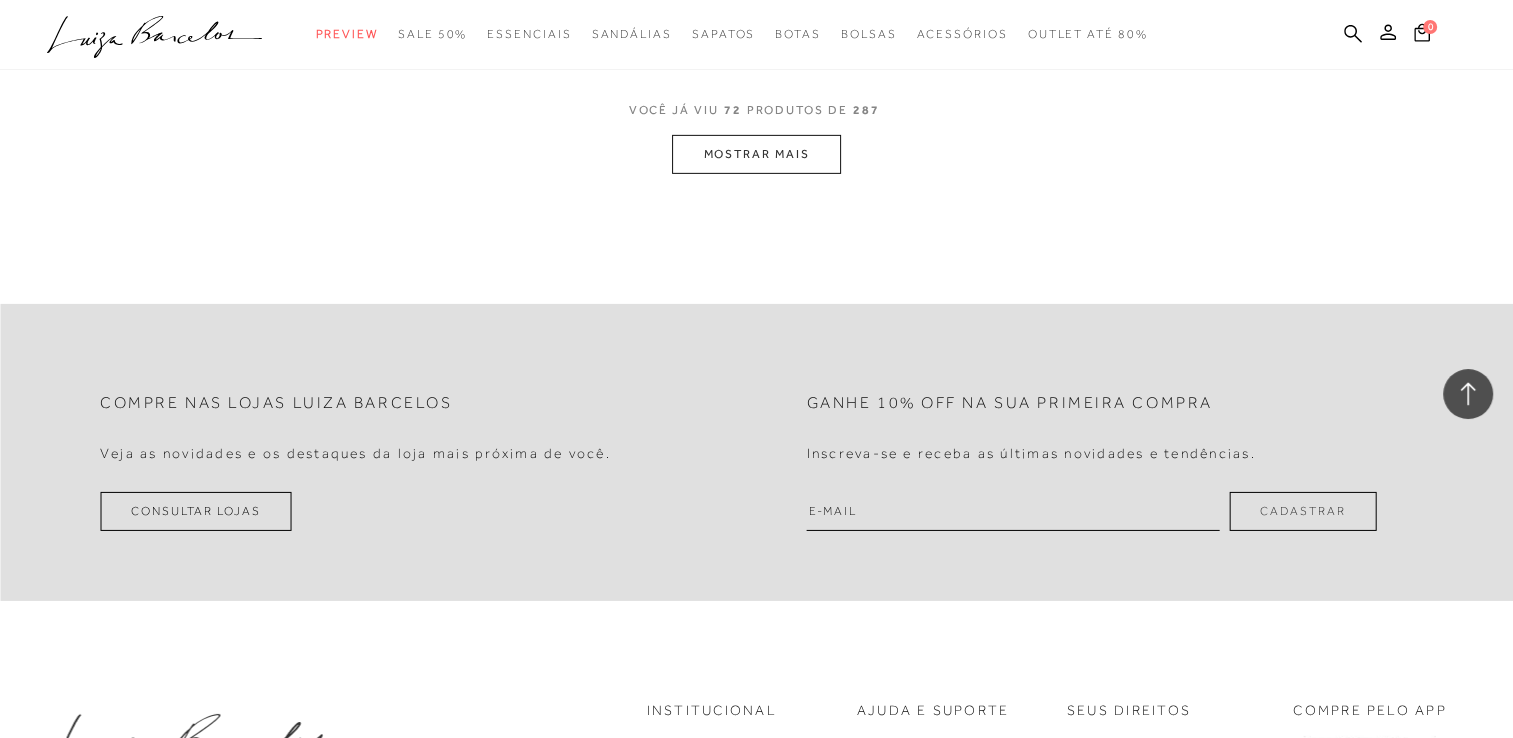 click on "MOSTRAR MAIS" at bounding box center (756, 154) 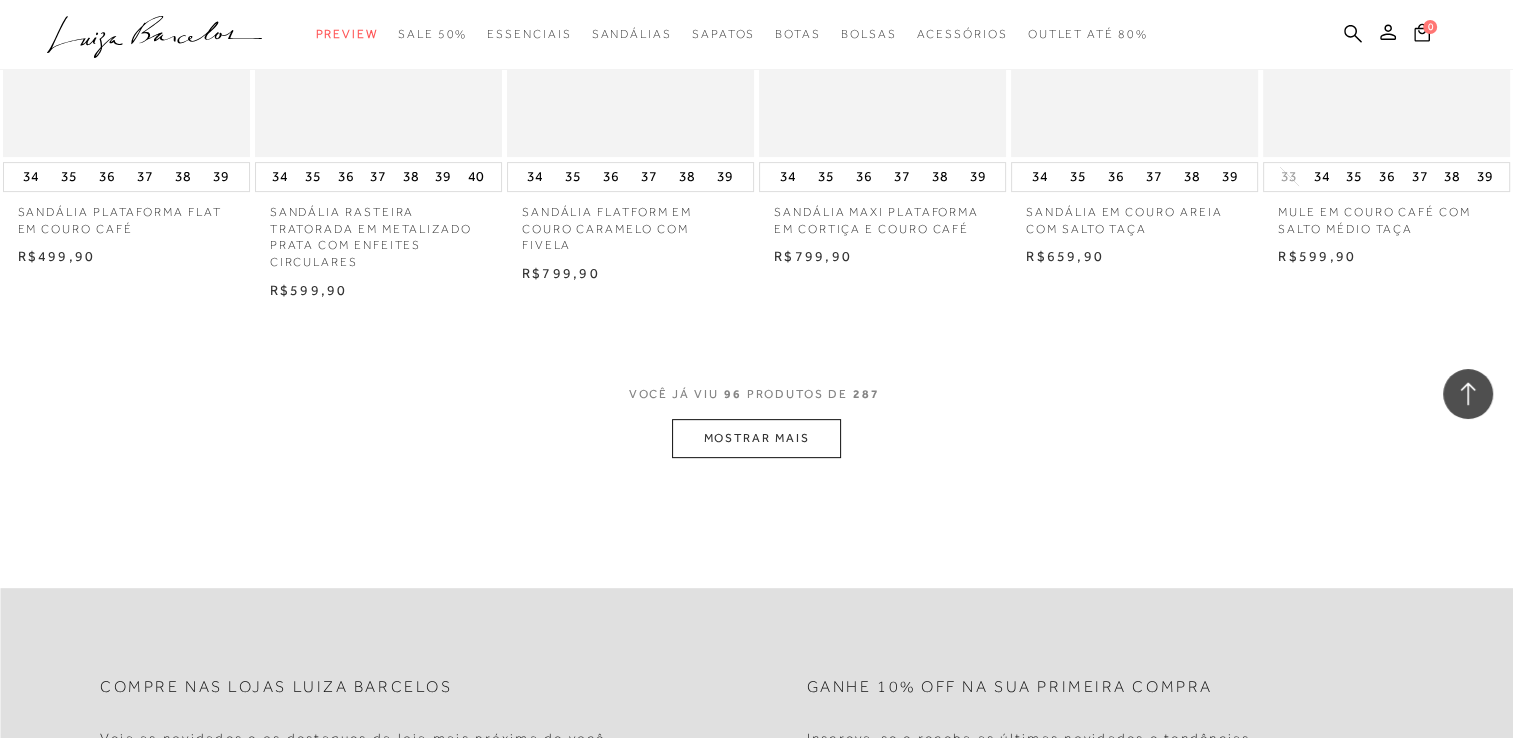 scroll, scrollTop: 8300, scrollLeft: 0, axis: vertical 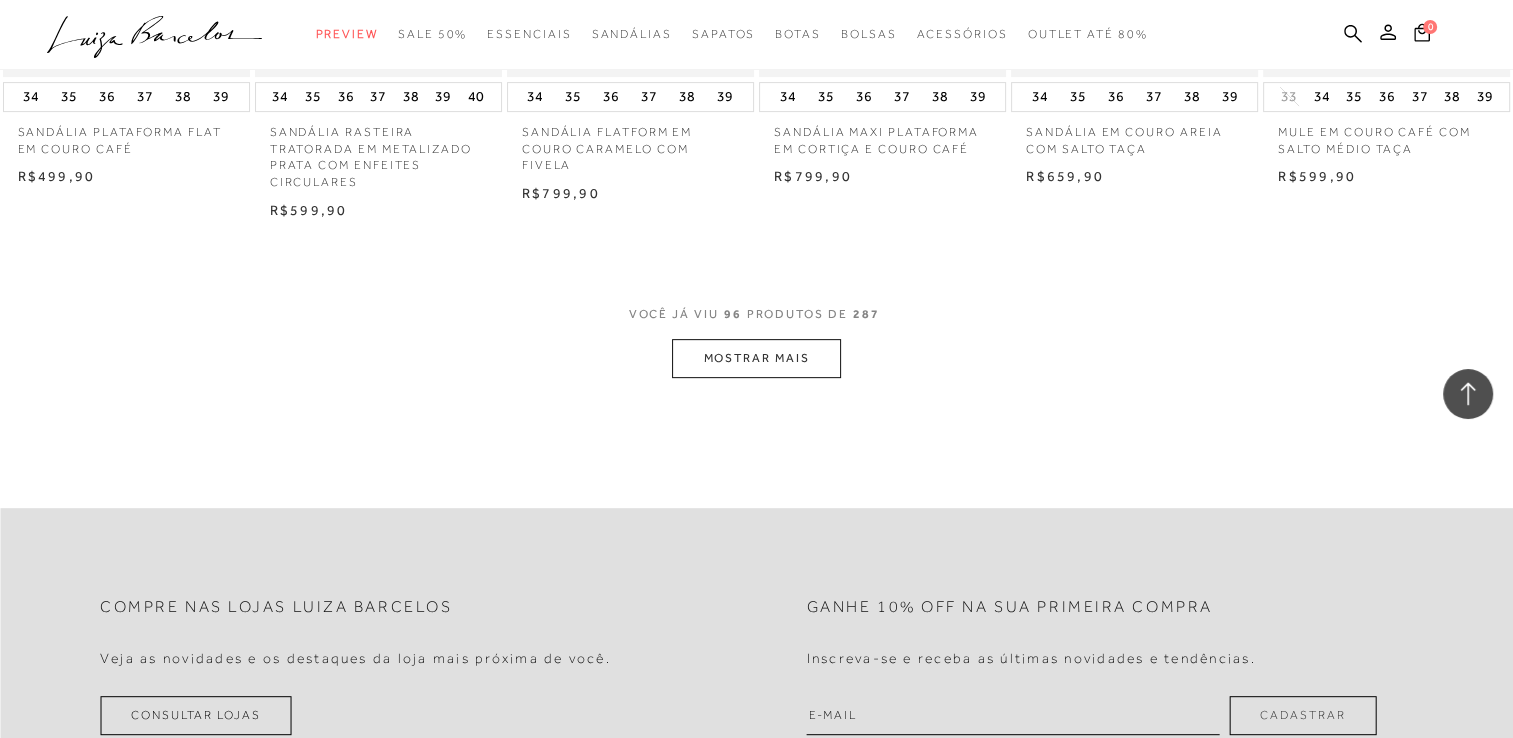 click on "MOSTRAR MAIS" at bounding box center [756, 358] 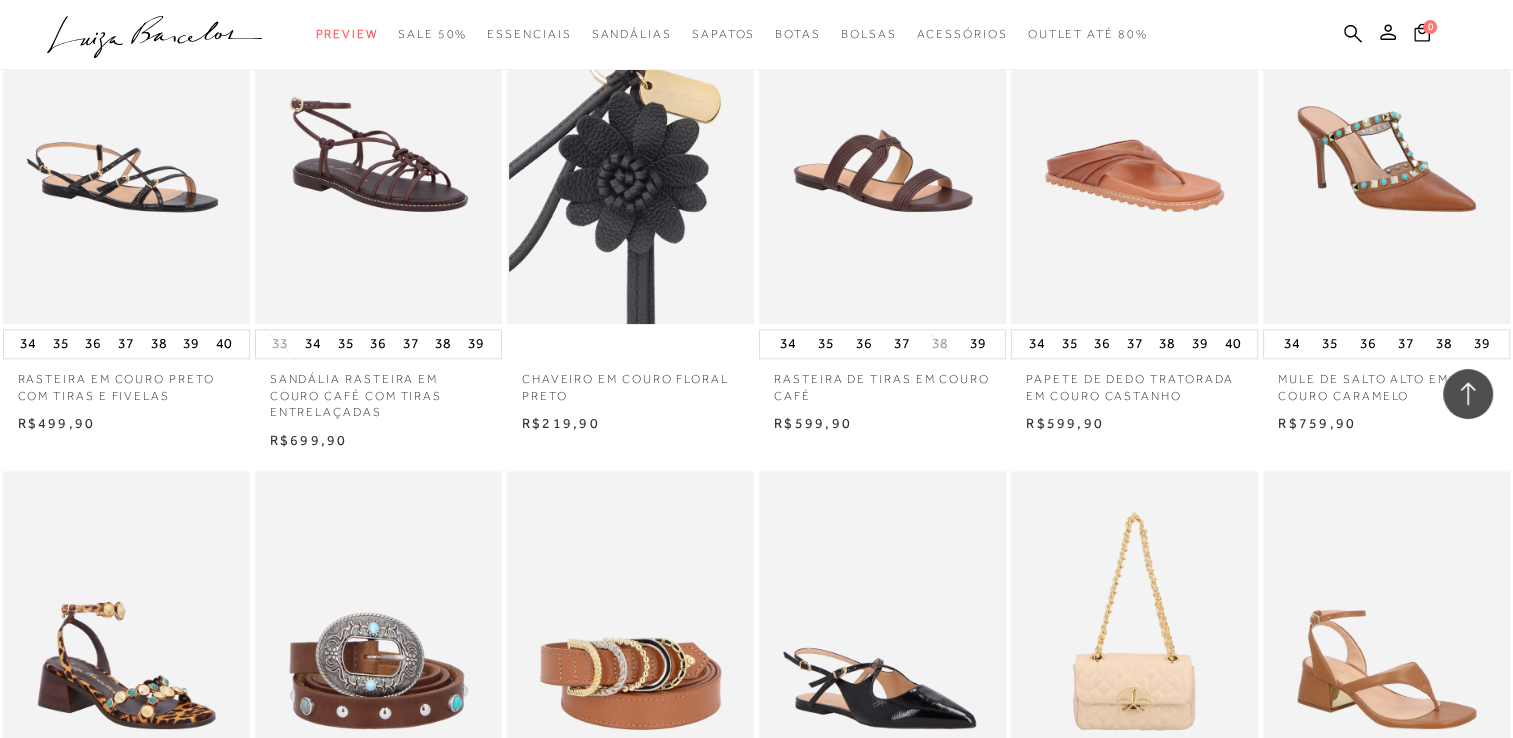scroll, scrollTop: 10000, scrollLeft: 0, axis: vertical 